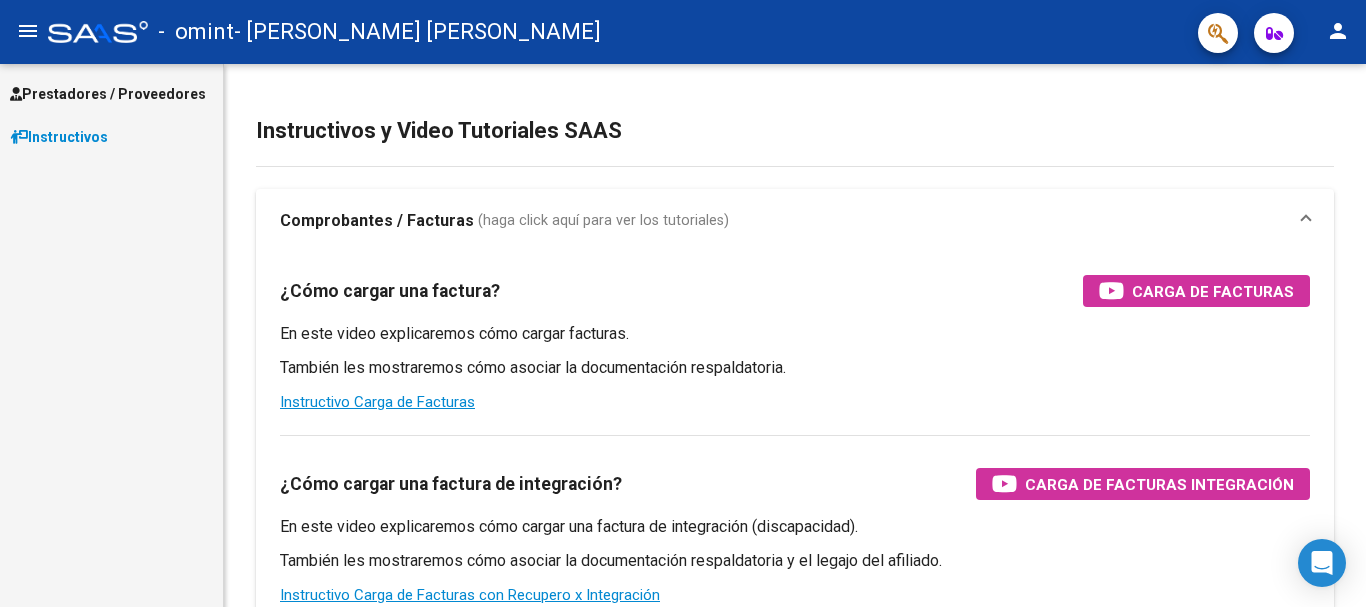 scroll, scrollTop: 0, scrollLeft: 0, axis: both 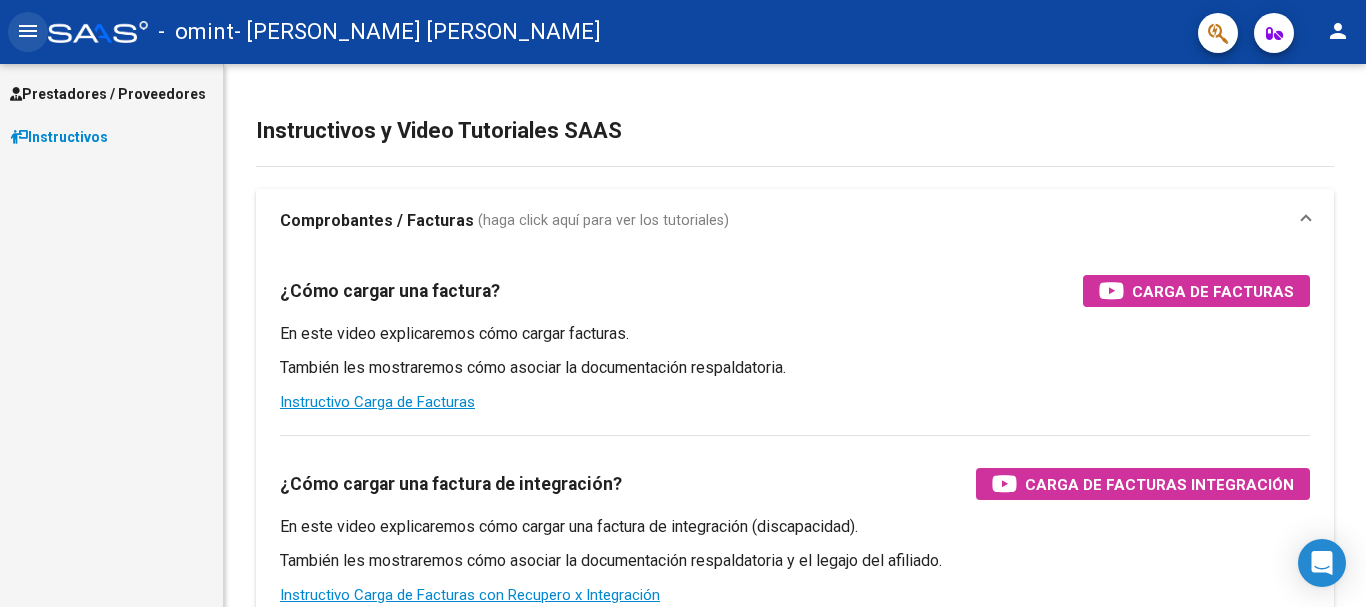 click on "menu" 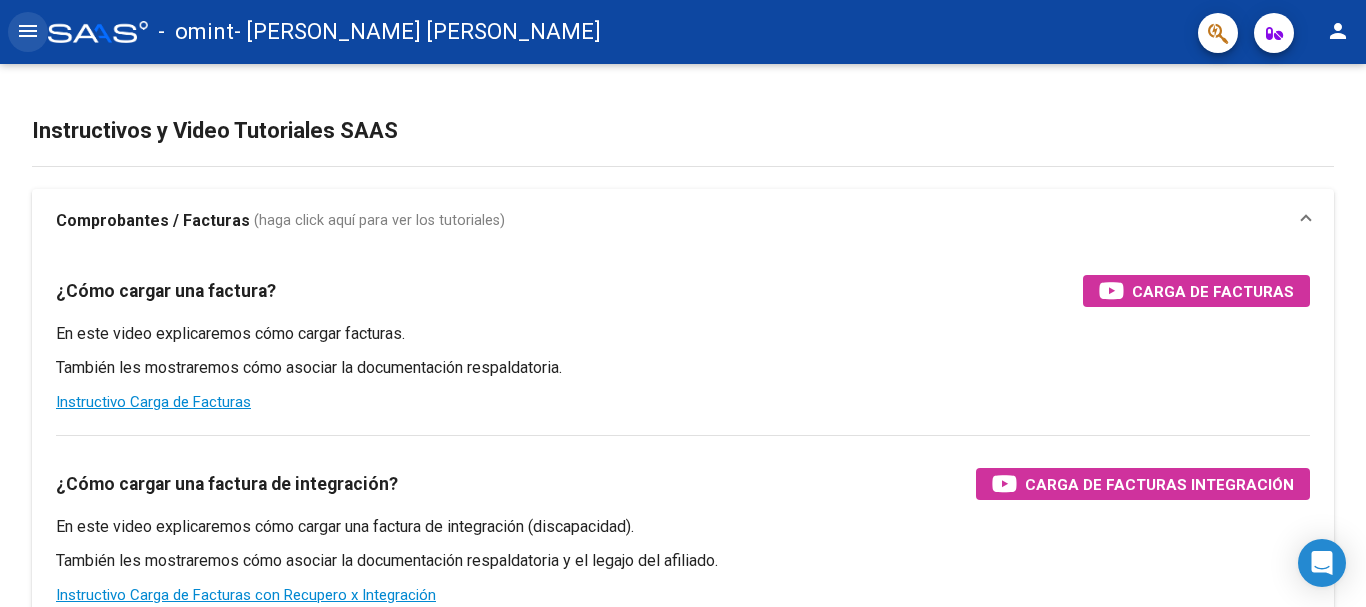 click on "menu" 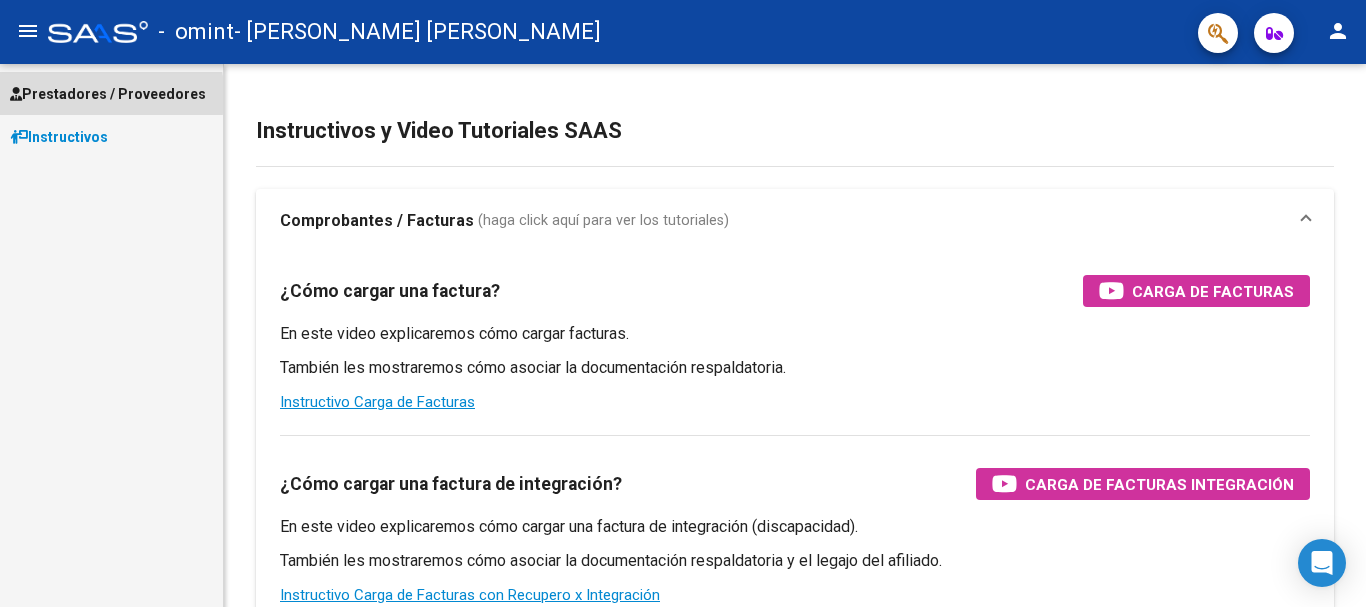 click on "Prestadores / Proveedores" at bounding box center [108, 94] 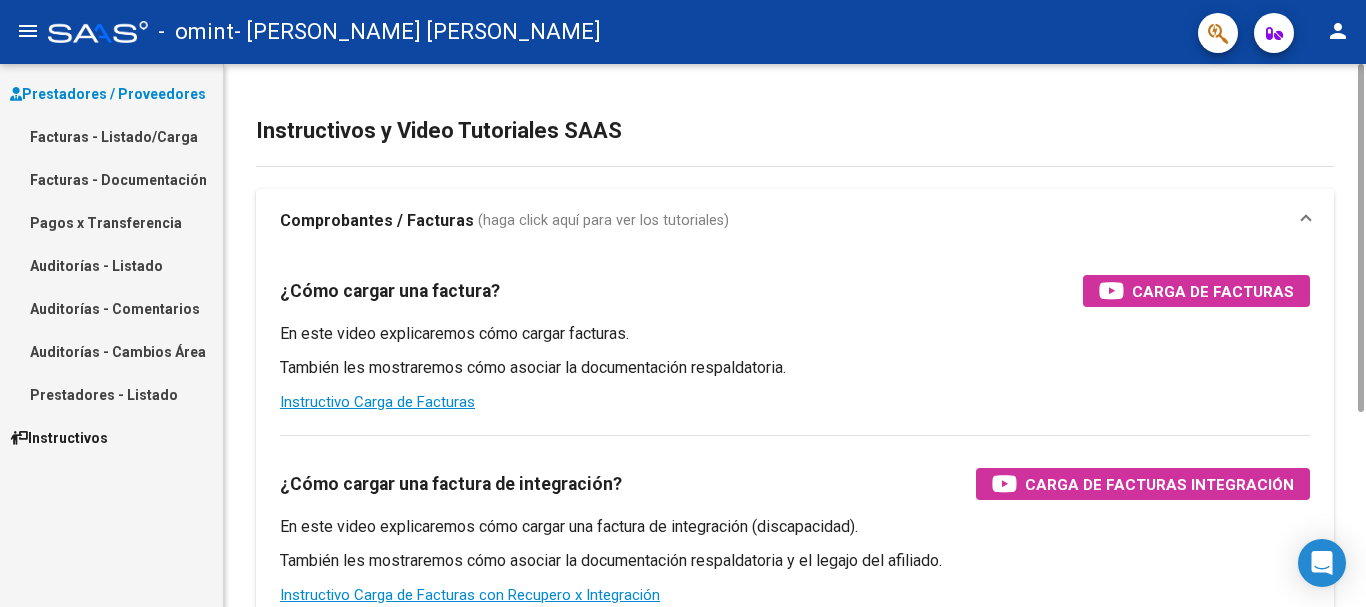 click on "Instructivos y Video Tutoriales SAAS Comprobantes / Facturas     (haga click aquí para ver los tutoriales) ¿Cómo cargar una factura?    Carga de Facturas En este video explicaremos cómo cargar facturas. También les mostraremos cómo asociar la documentación respaldatoria. Instructivo Carga de Facturas ¿Cómo cargar una factura de integración?    Carga de Facturas Integración En este video explicaremos cómo cargar una factura de integración (discapacidad). También les mostraremos cómo asociar la documentación respaldatoria y el legajo del afiliado. Instructivo Carga de Facturas con Recupero x Integración ¿Cómo editar una factura de integración?    Edición de Facturas de integración En este video explicaremos cómo editar una factura que ya habíamos cargado. Les mostraremos cómo asociar la documentación respaldatoria y la trazabilidad." 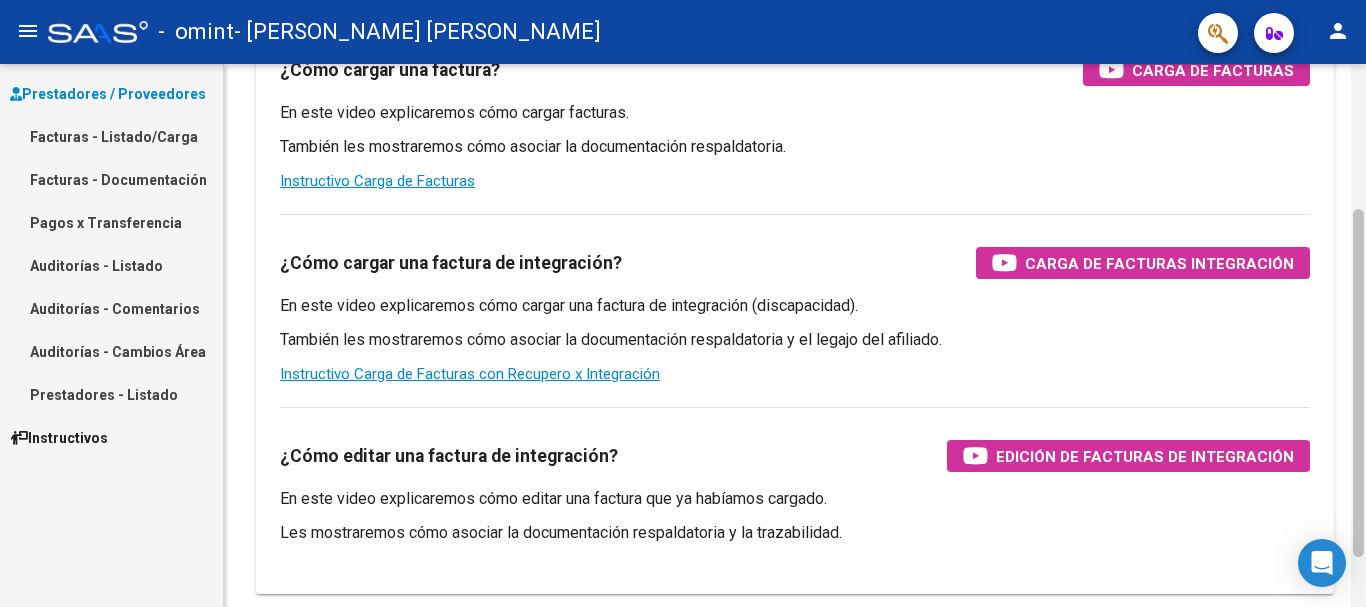 scroll, scrollTop: 223, scrollLeft: 0, axis: vertical 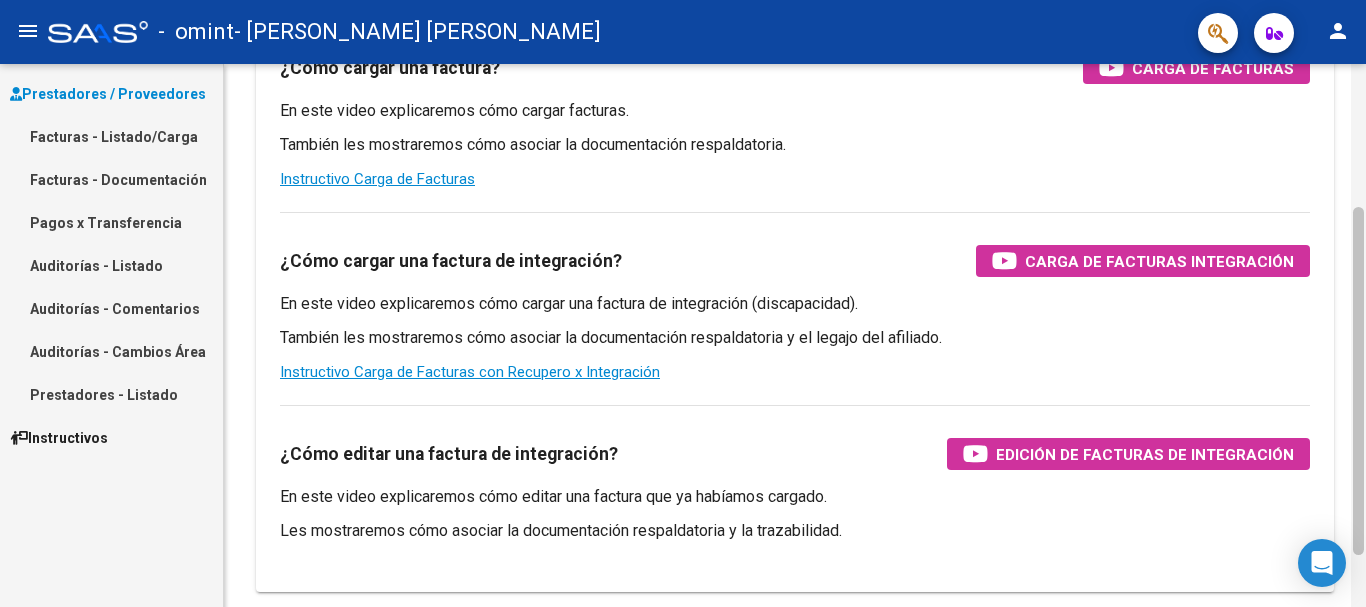 drag, startPoint x: 1363, startPoint y: 151, endPoint x: 1365, endPoint y: 295, distance: 144.01389 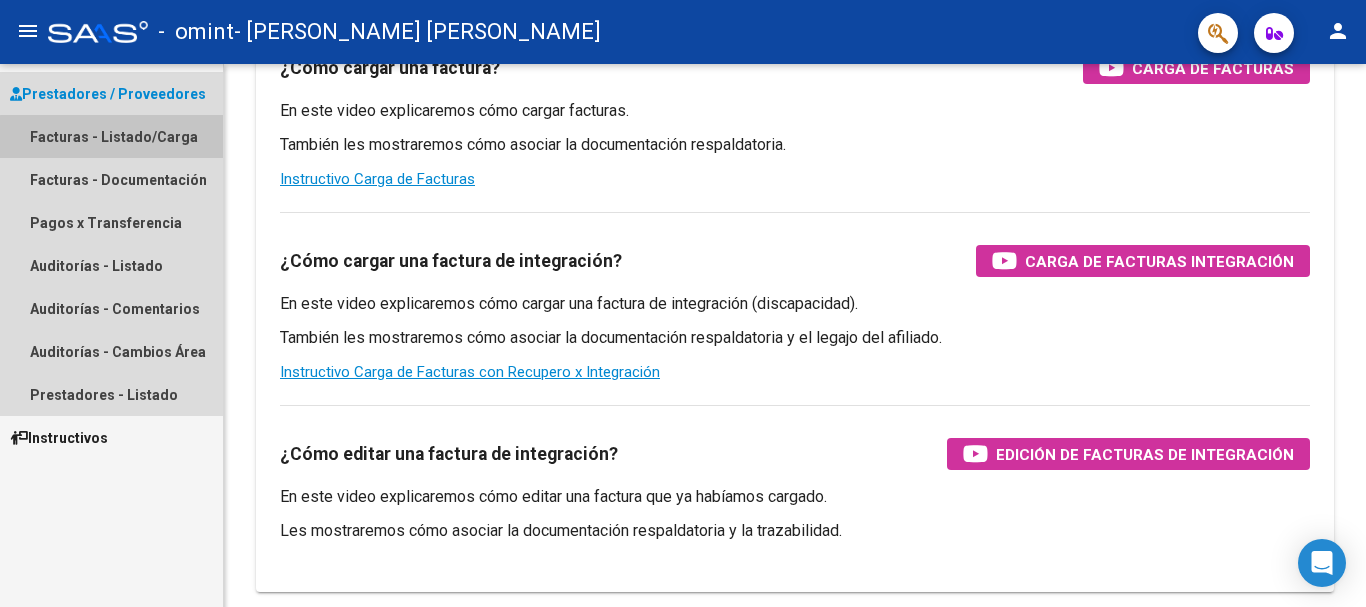 click on "Facturas - Listado/Carga" at bounding box center [111, 136] 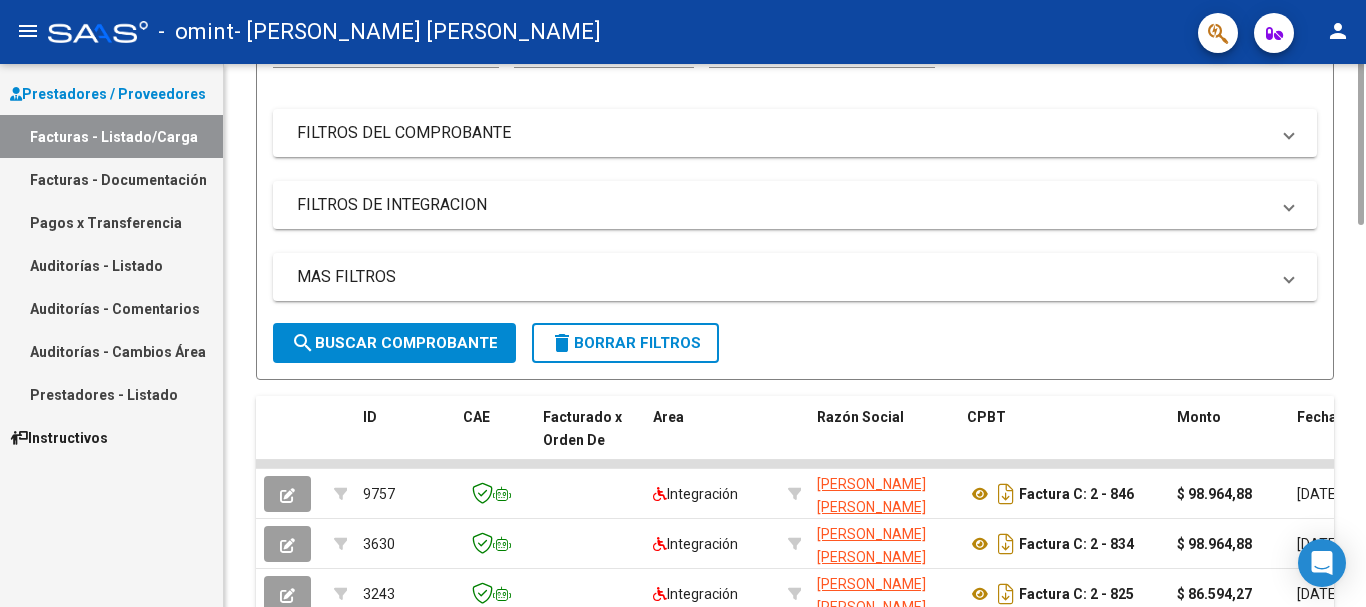 scroll, scrollTop: 0, scrollLeft: 0, axis: both 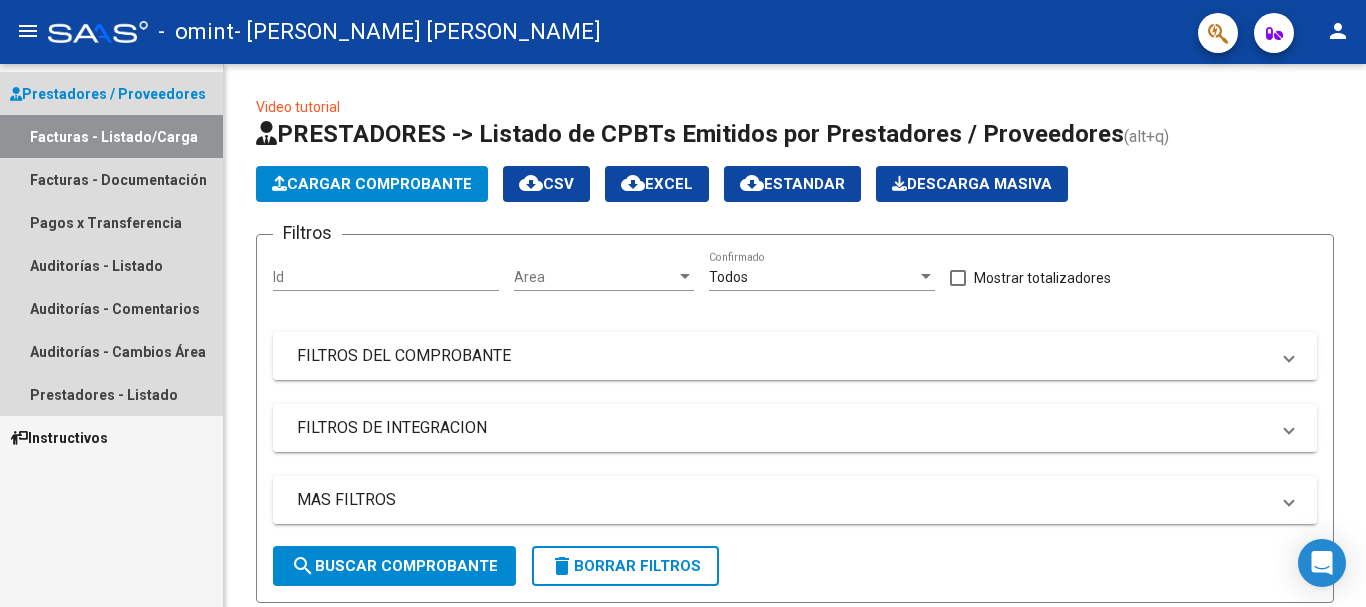 click on "Prestadores / Proveedores" at bounding box center (108, 94) 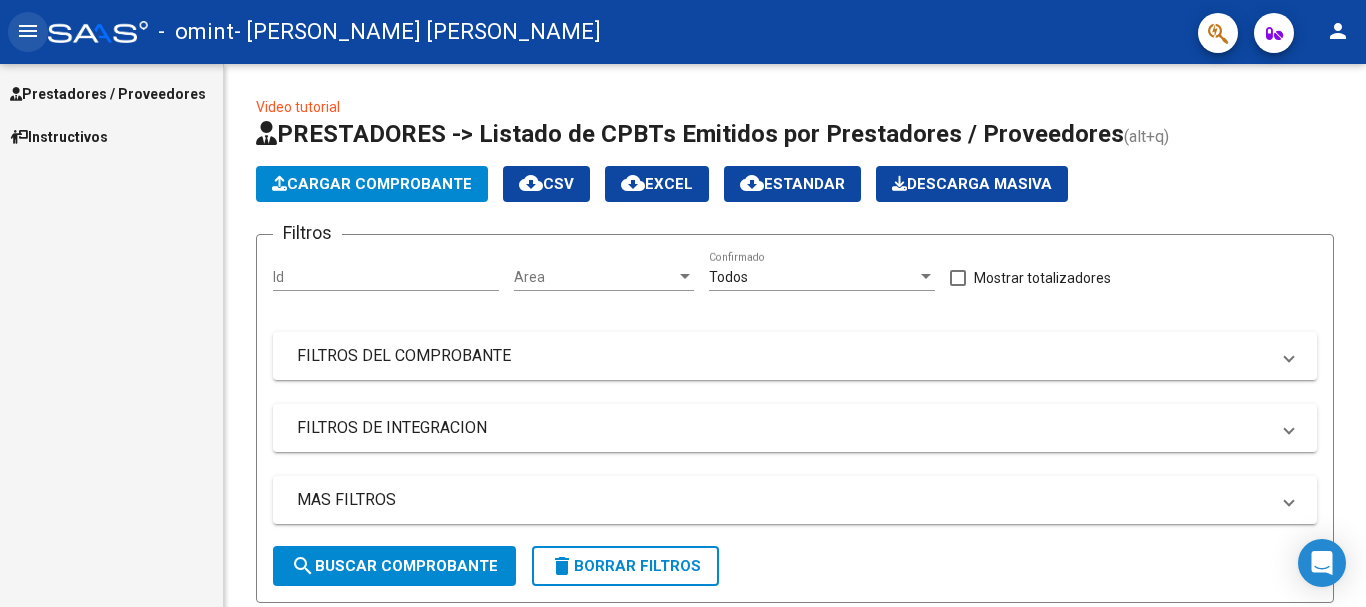 click on "menu" 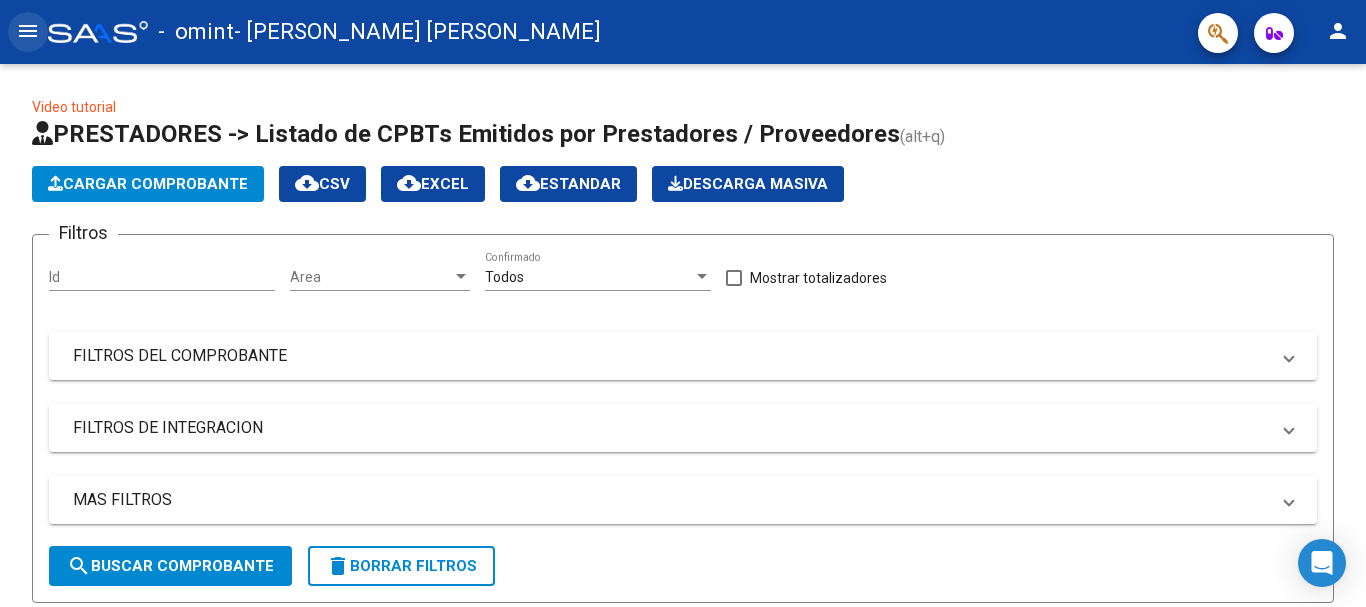 click on "menu" 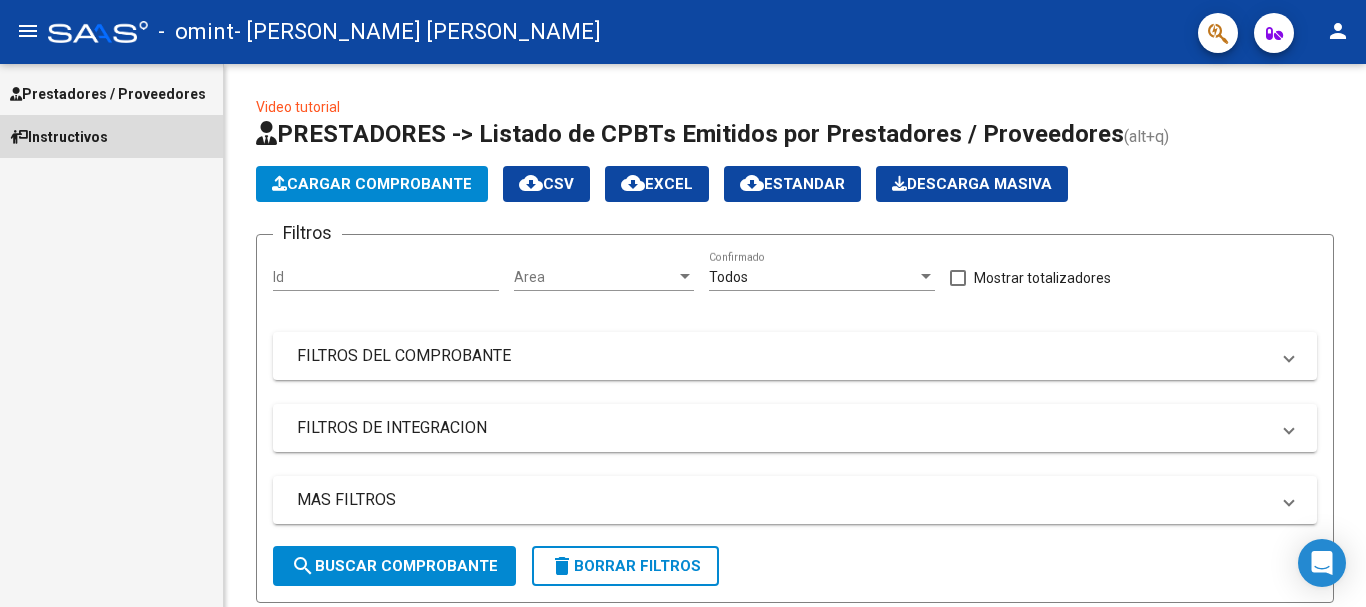 click on "Instructivos" at bounding box center [59, 137] 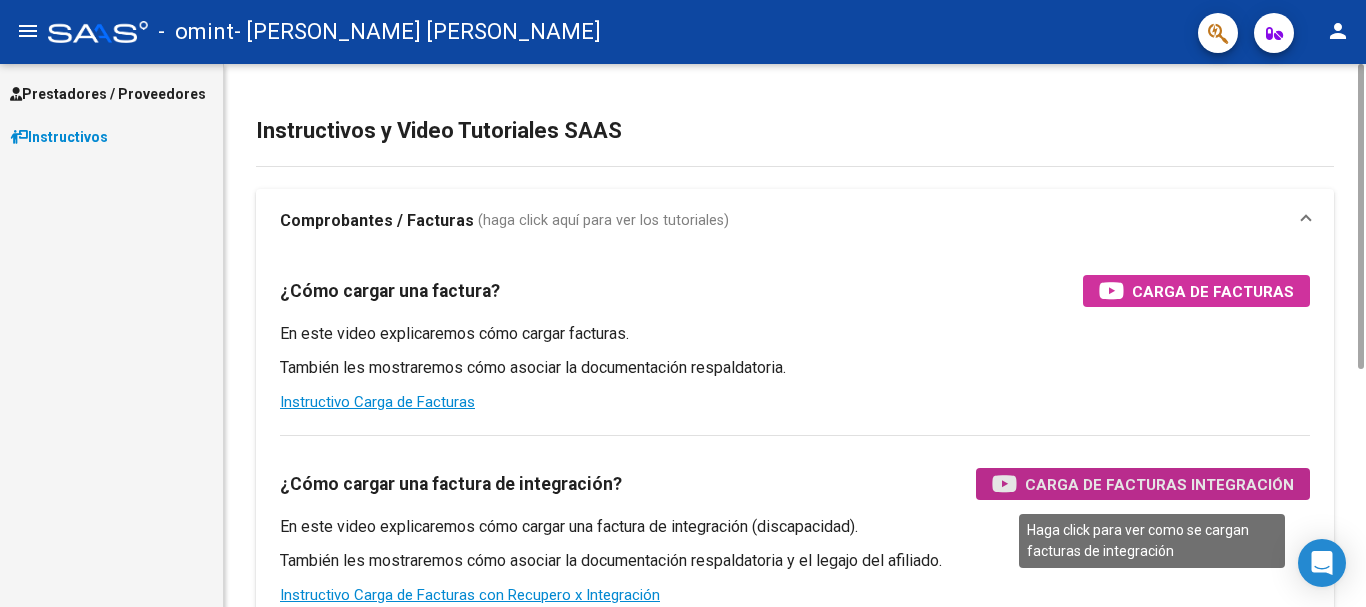 click on "Carga de Facturas Integración" at bounding box center [1159, 484] 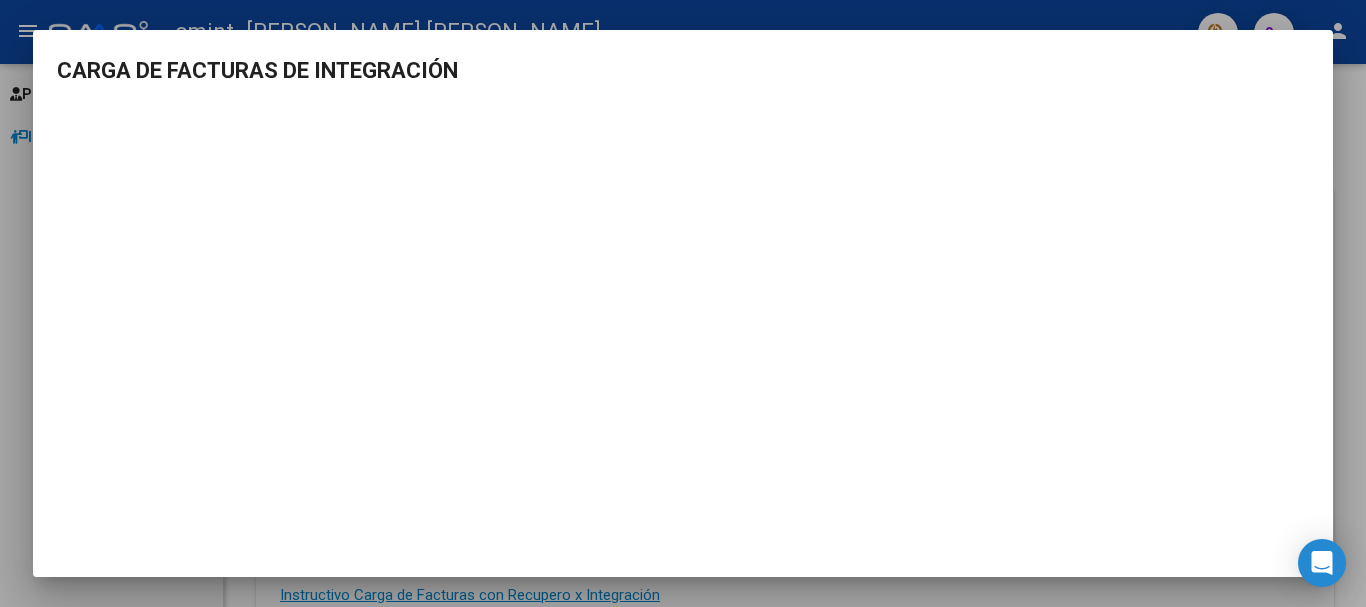 click at bounding box center [683, 303] 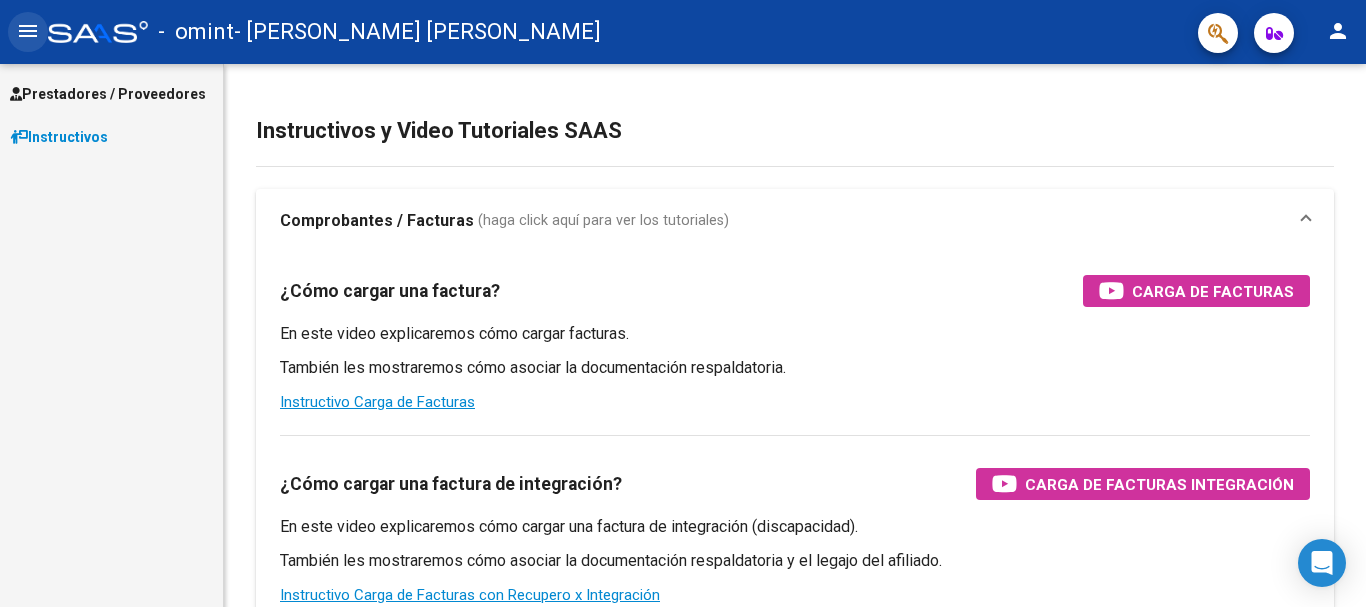 click on "menu" 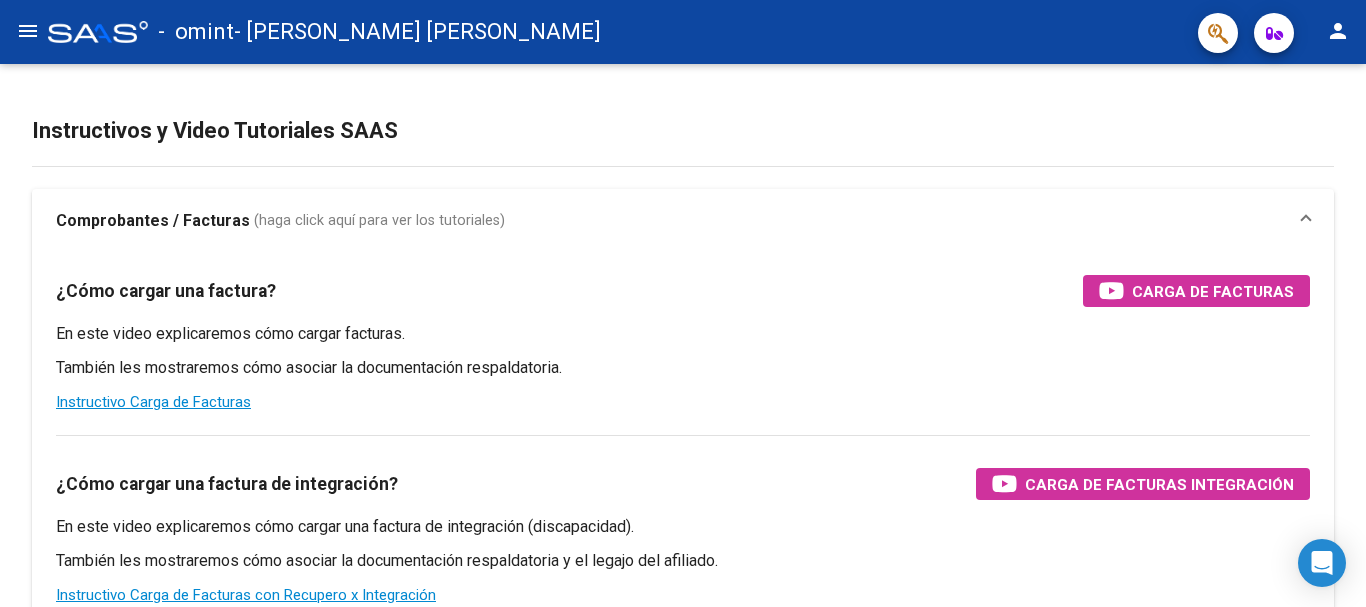 click on "menu" 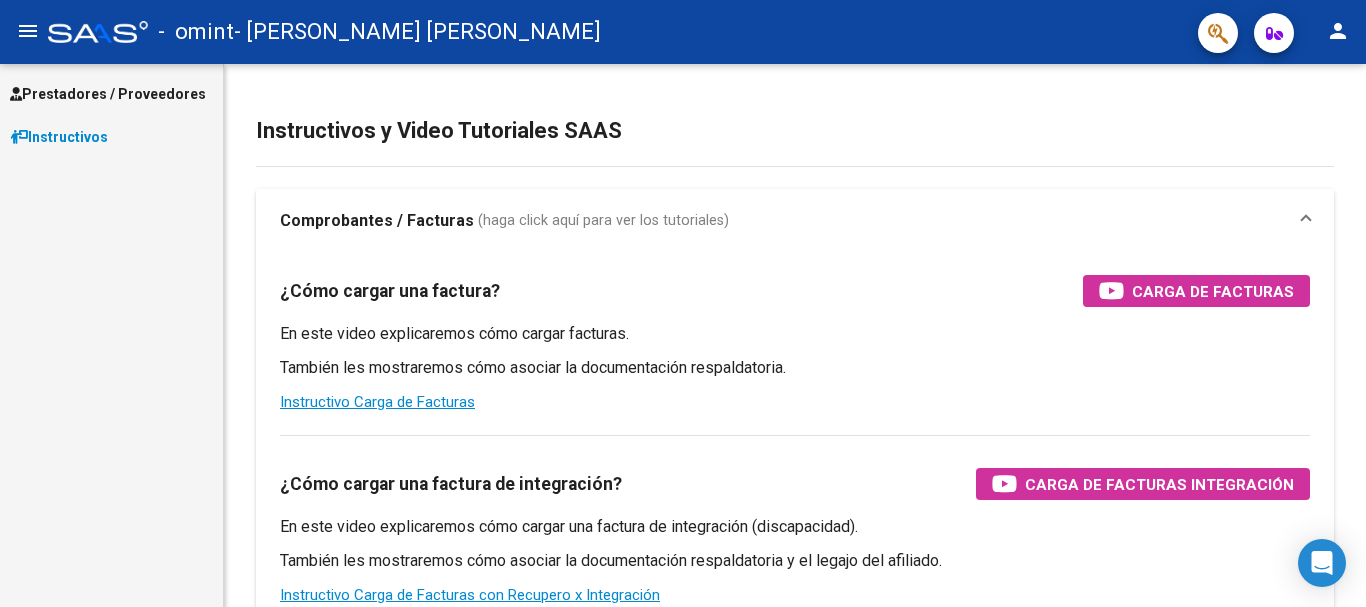 click on "Prestadores / Proveedores" at bounding box center (108, 94) 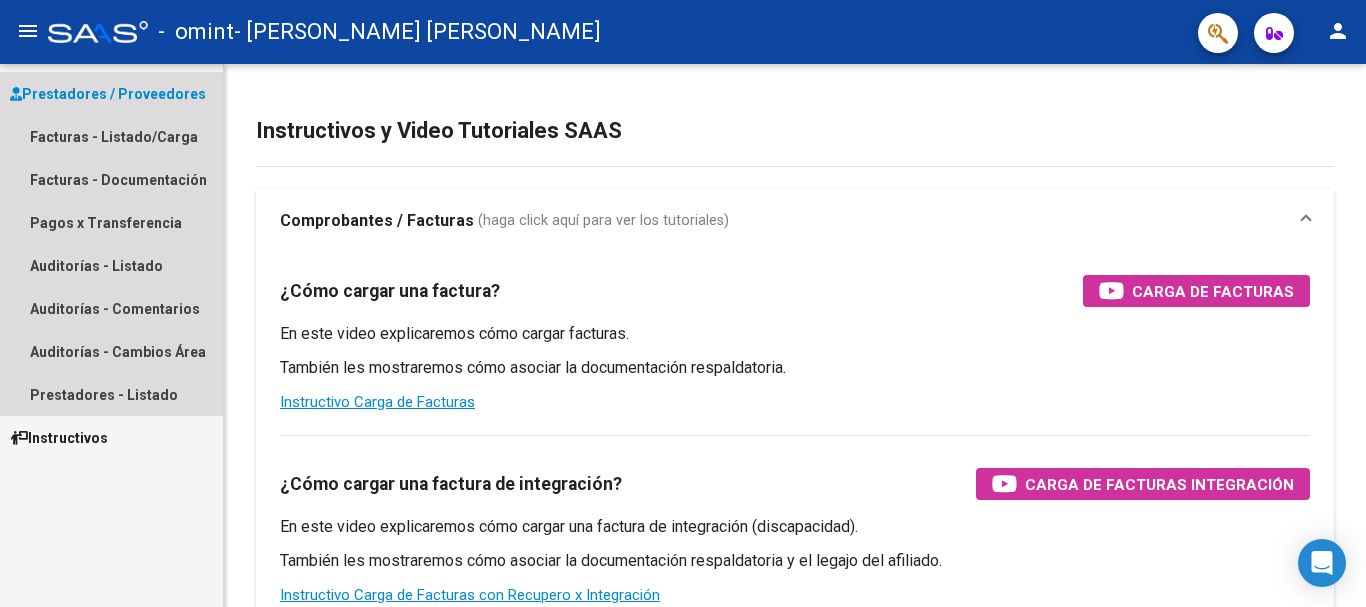 click on "Prestadores / Proveedores" at bounding box center (111, 93) 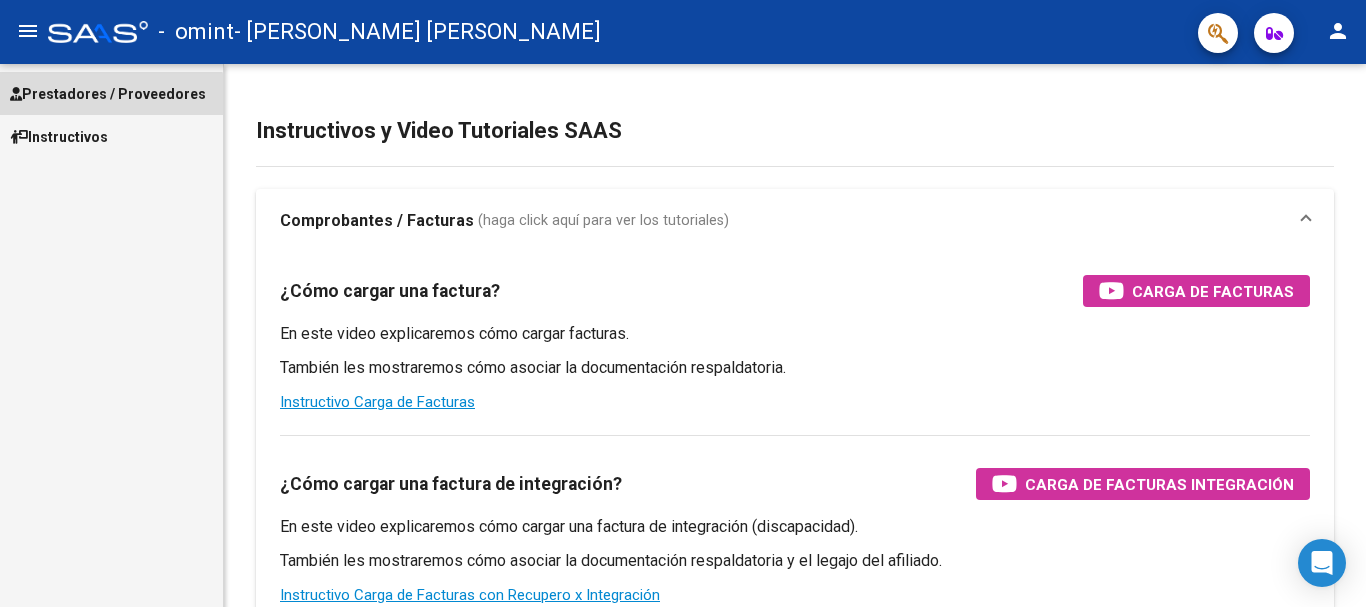 click on "Prestadores / Proveedores" at bounding box center [111, 93] 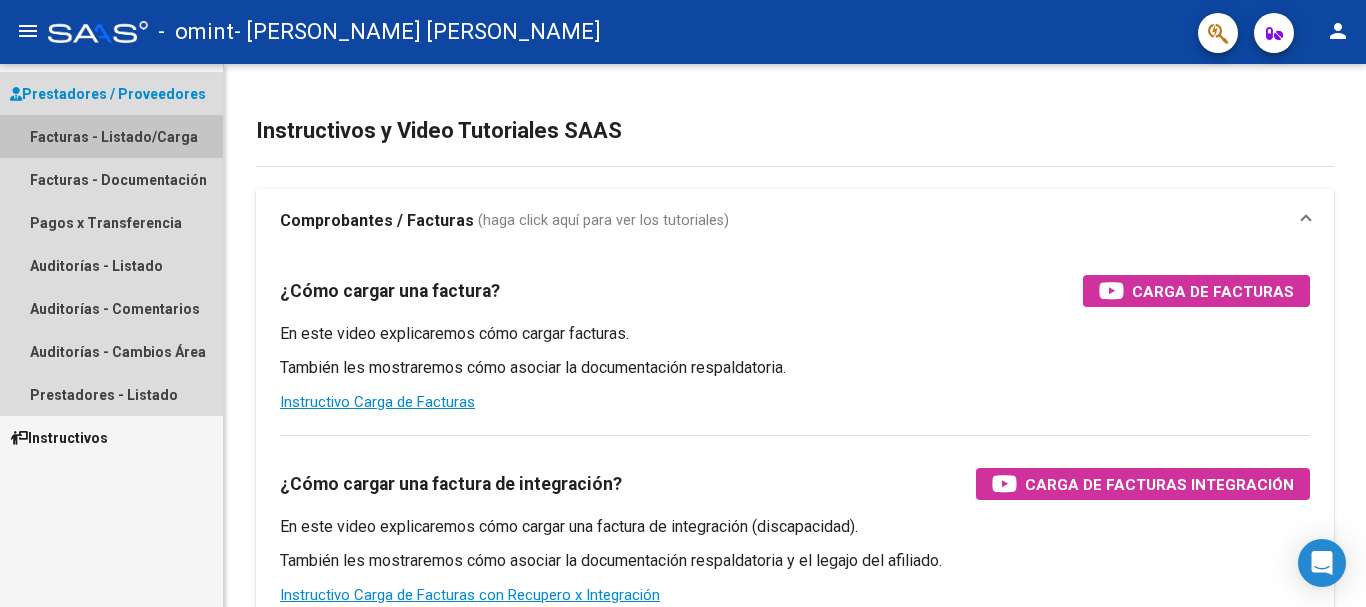 click on "Facturas - Listado/Carga" at bounding box center (111, 136) 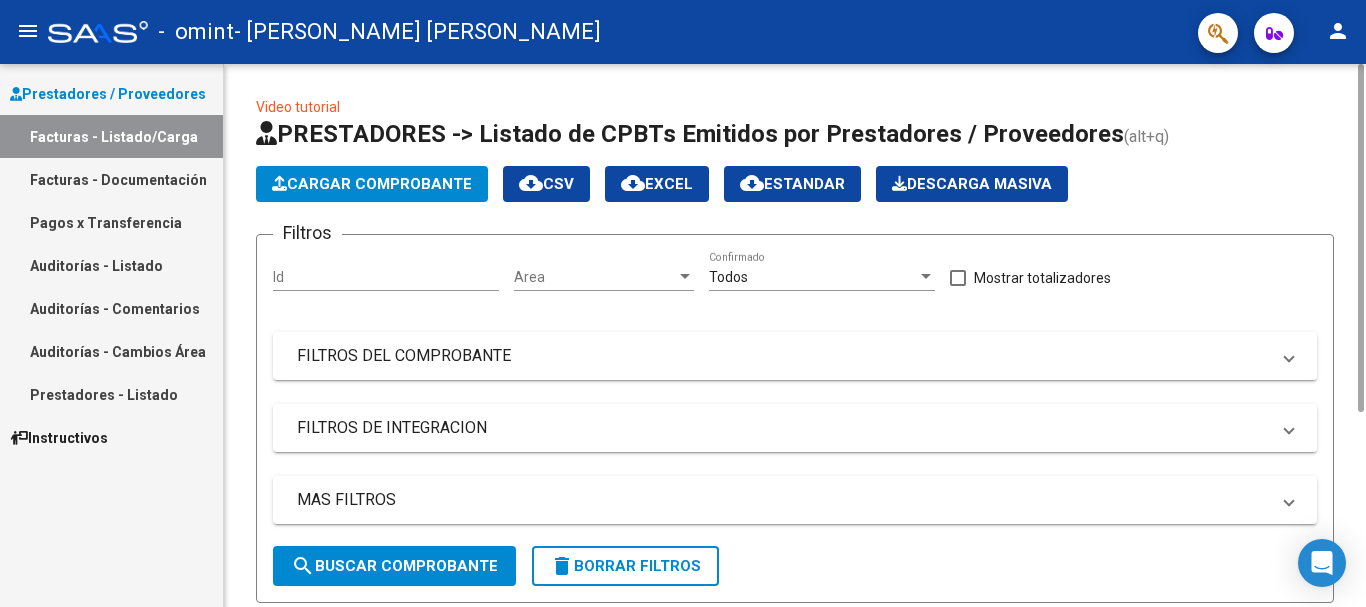 click on "Cargar Comprobante" 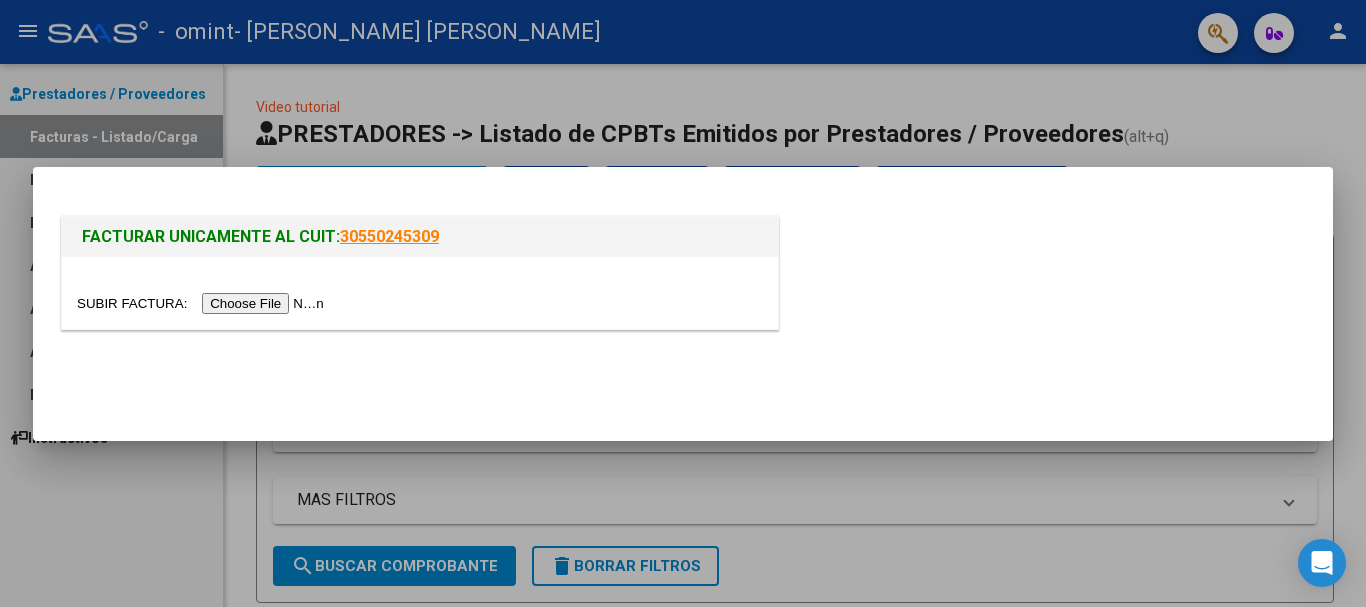 click at bounding box center (203, 303) 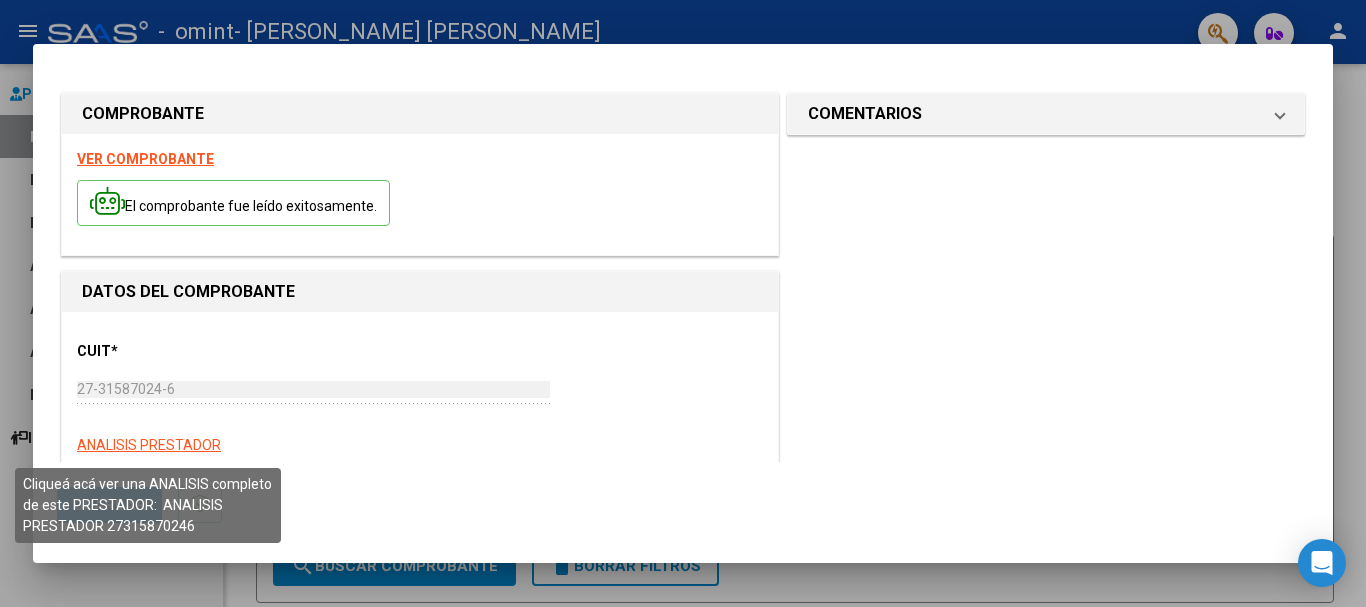 click on "ANALISIS PRESTADOR" at bounding box center (149, 445) 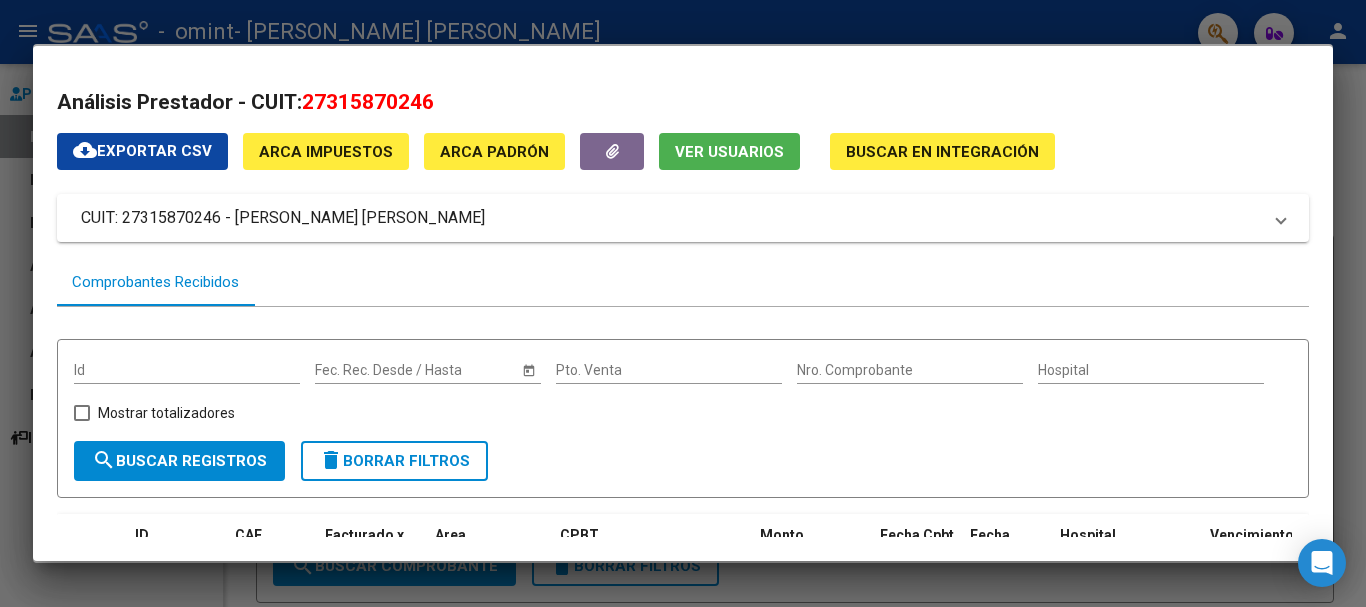 click at bounding box center (683, 303) 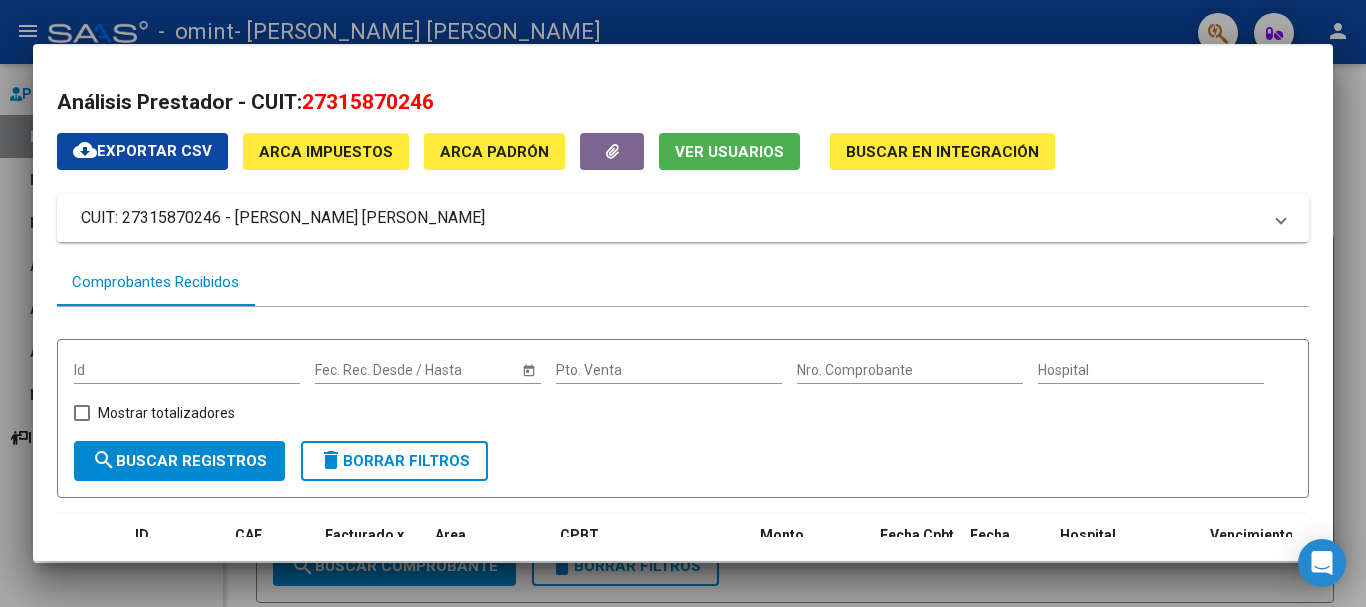 type on "27315870246" 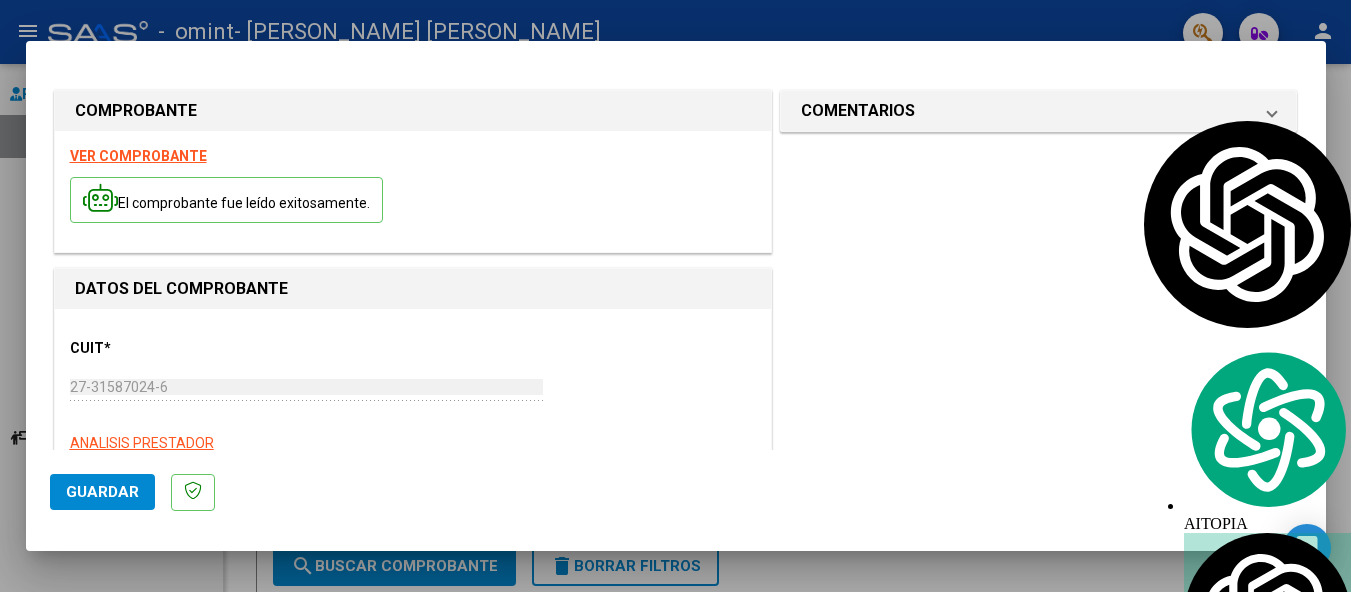 click on "CUIT  *" at bounding box center (173, 348) 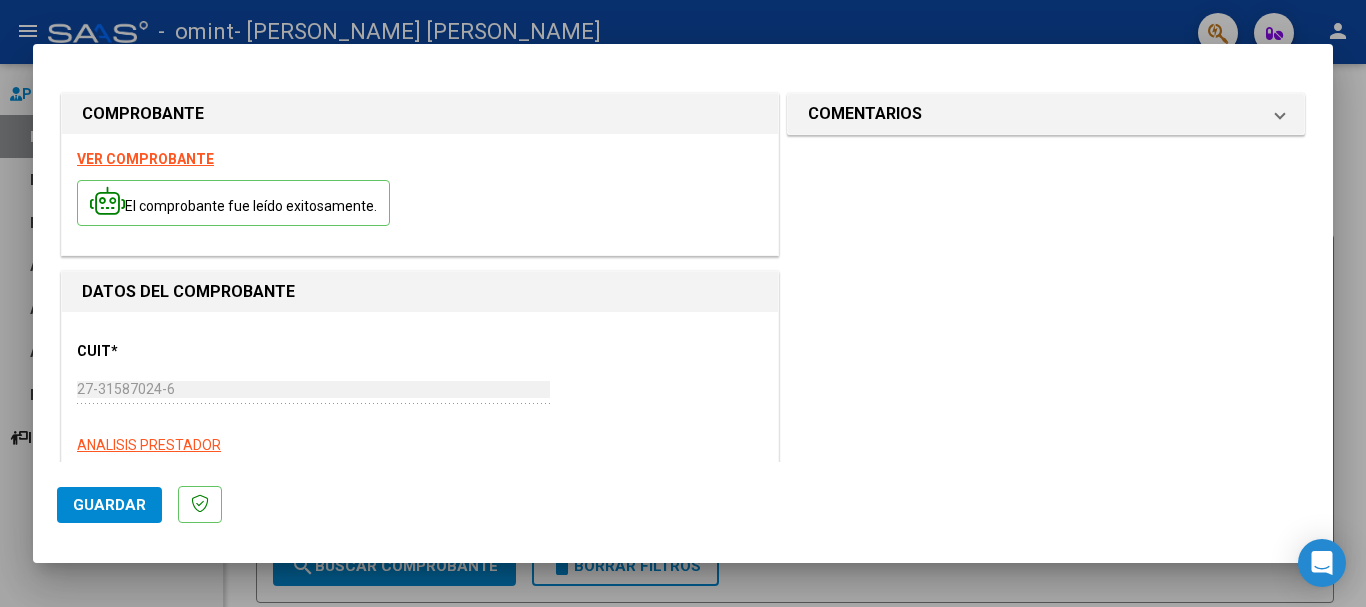click at bounding box center [683, 303] 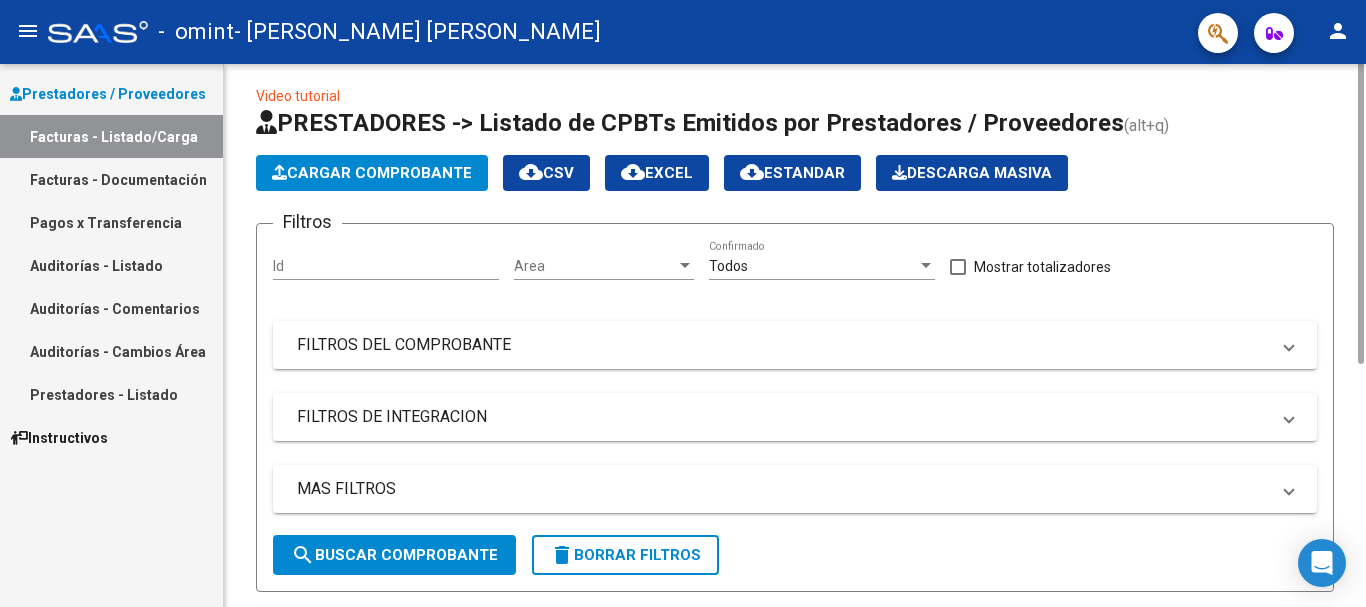 scroll, scrollTop: 0, scrollLeft: 0, axis: both 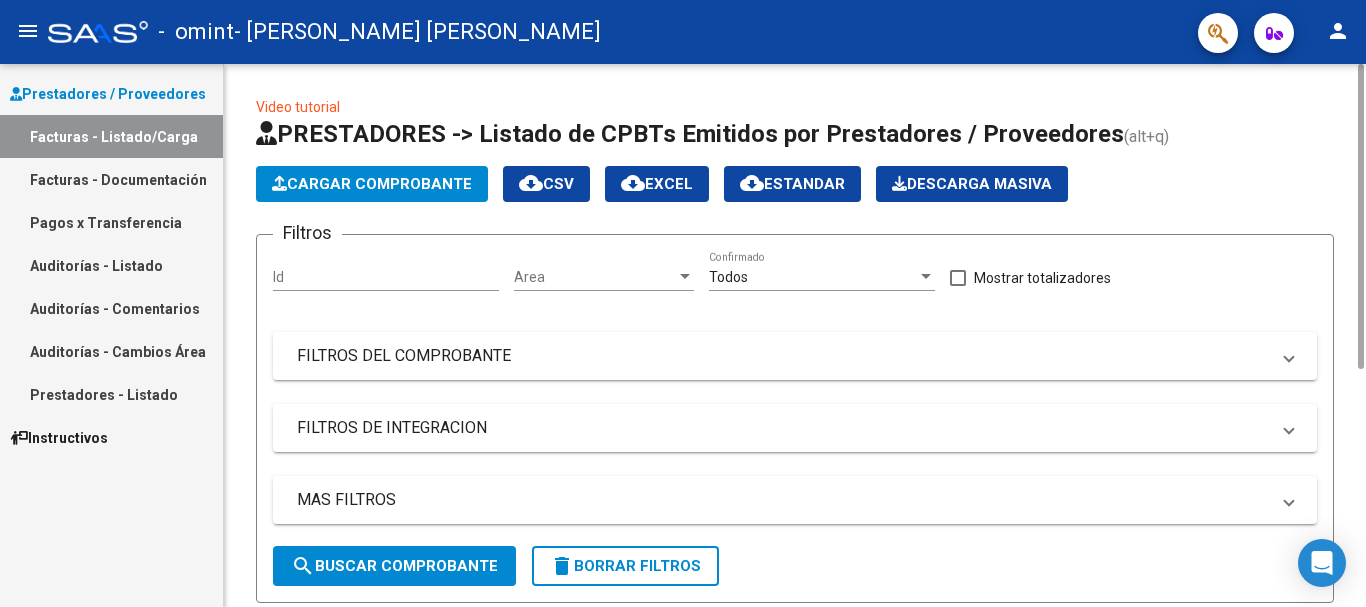 drag, startPoint x: 1363, startPoint y: 287, endPoint x: 1344, endPoint y: 265, distance: 29.068884 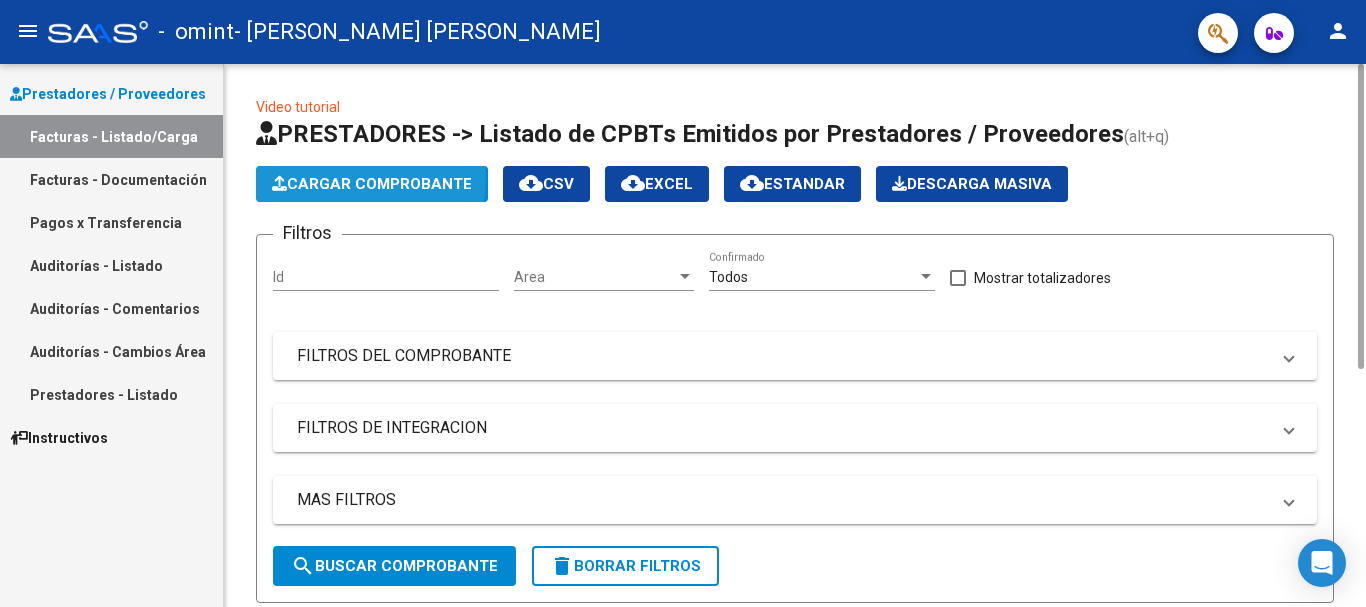 click on "Cargar Comprobante" 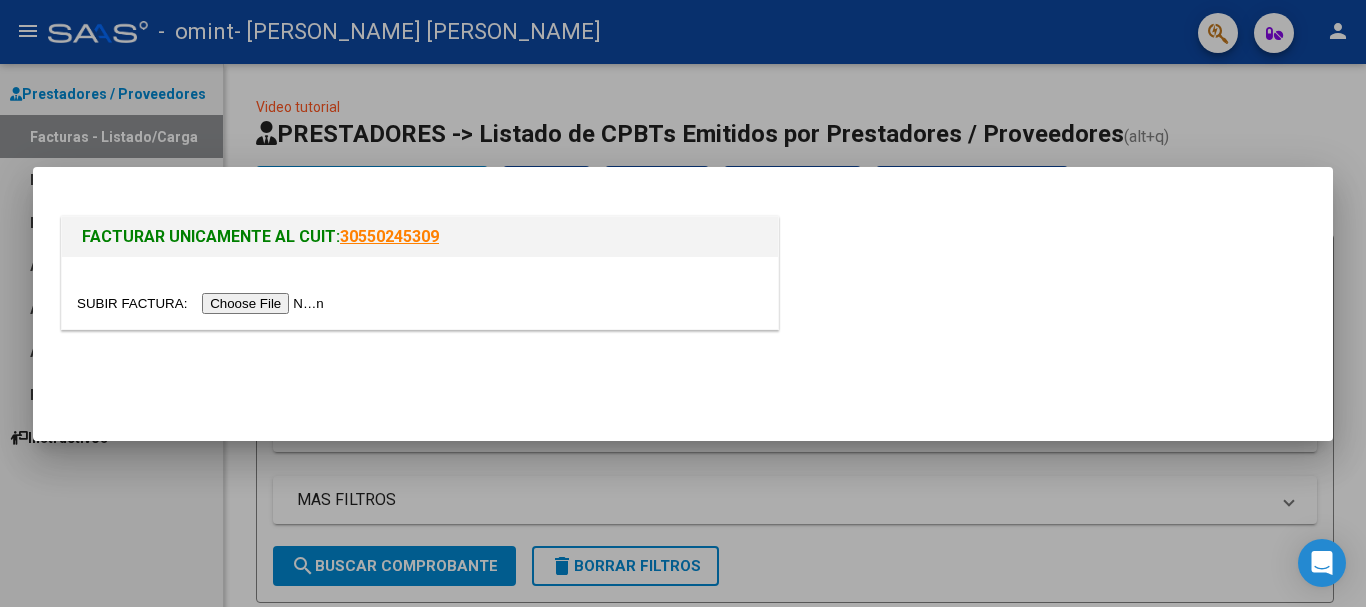 click at bounding box center (683, 303) 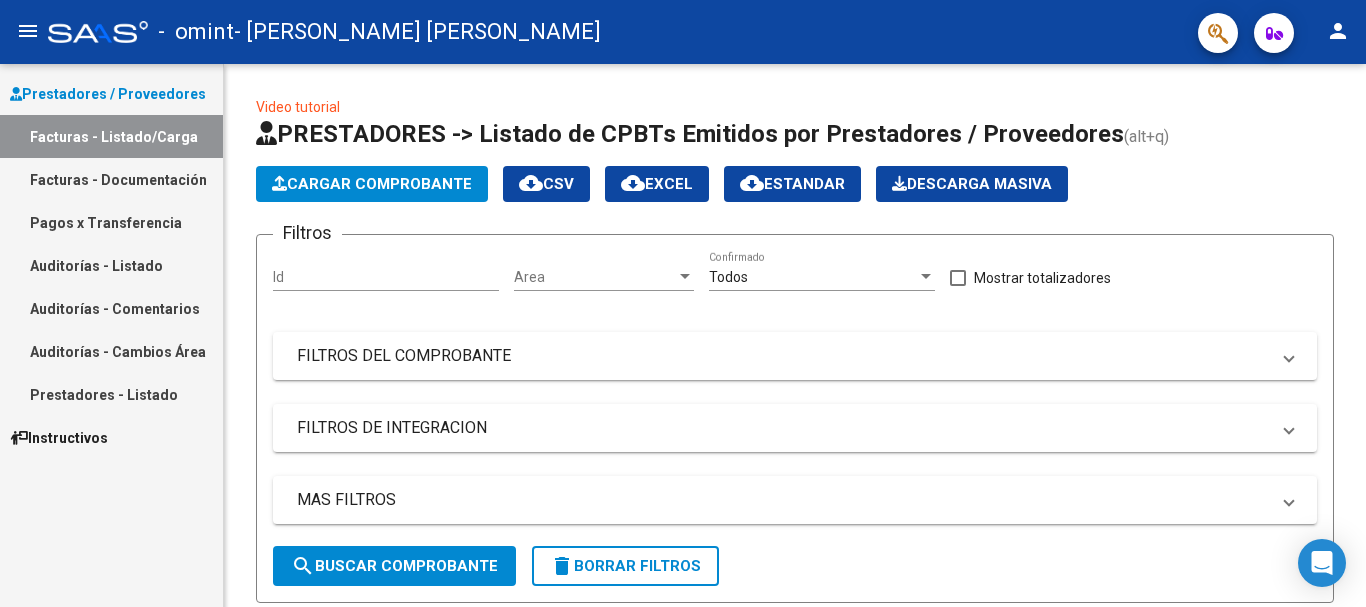drag, startPoint x: 35, startPoint y: 12, endPoint x: 32, endPoint y: 33, distance: 21.213203 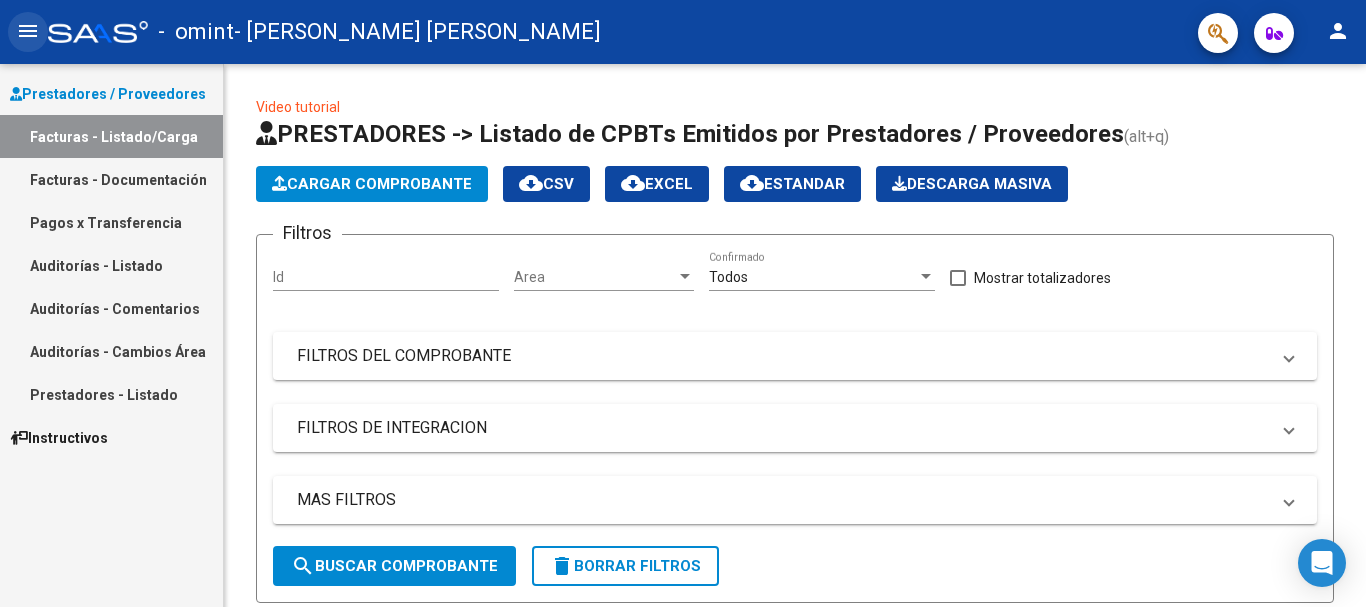 click on "menu" 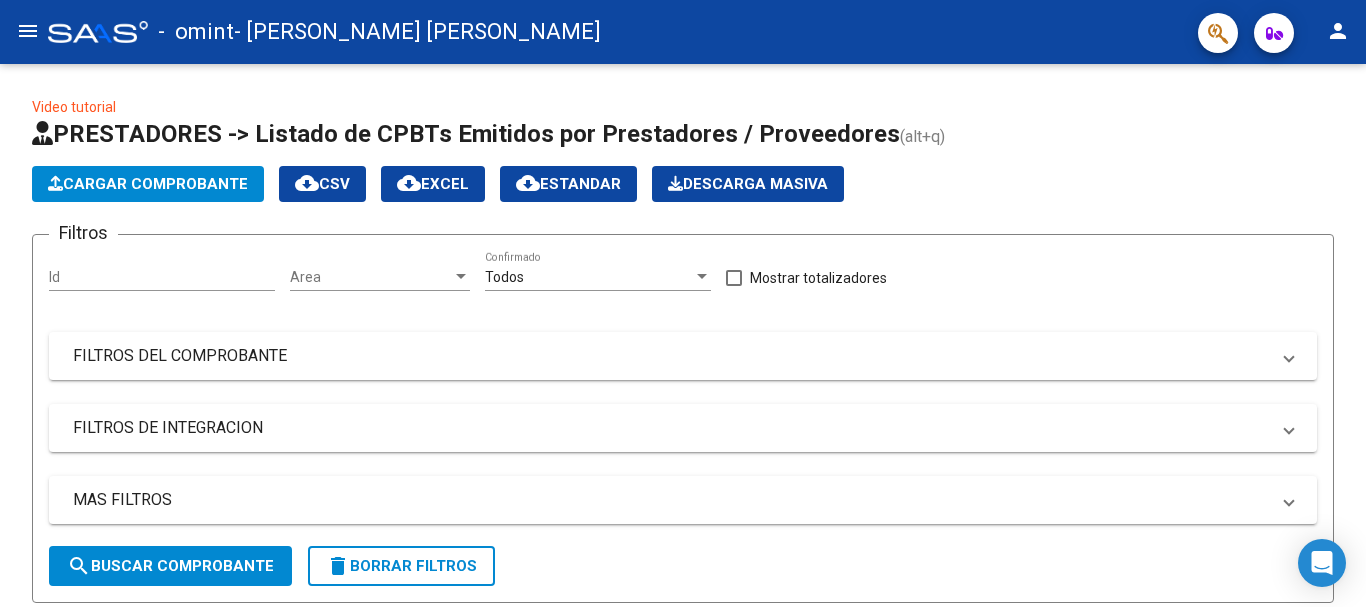 click on "menu" 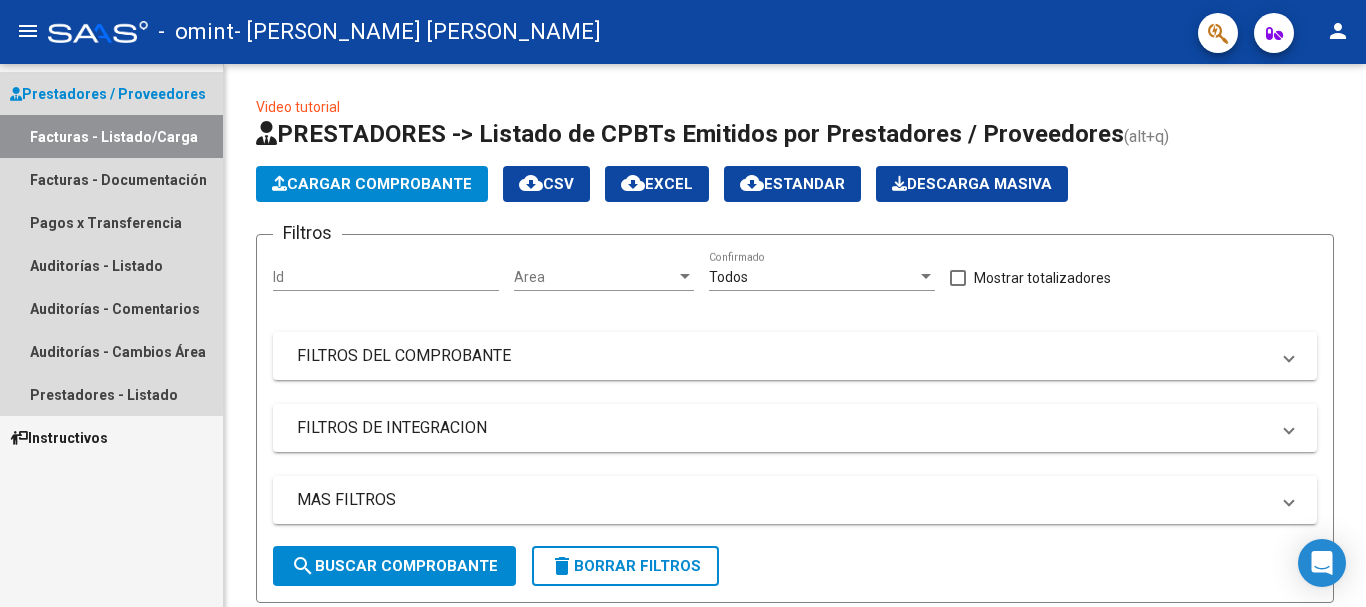 click on "Prestadores / Proveedores" at bounding box center (108, 94) 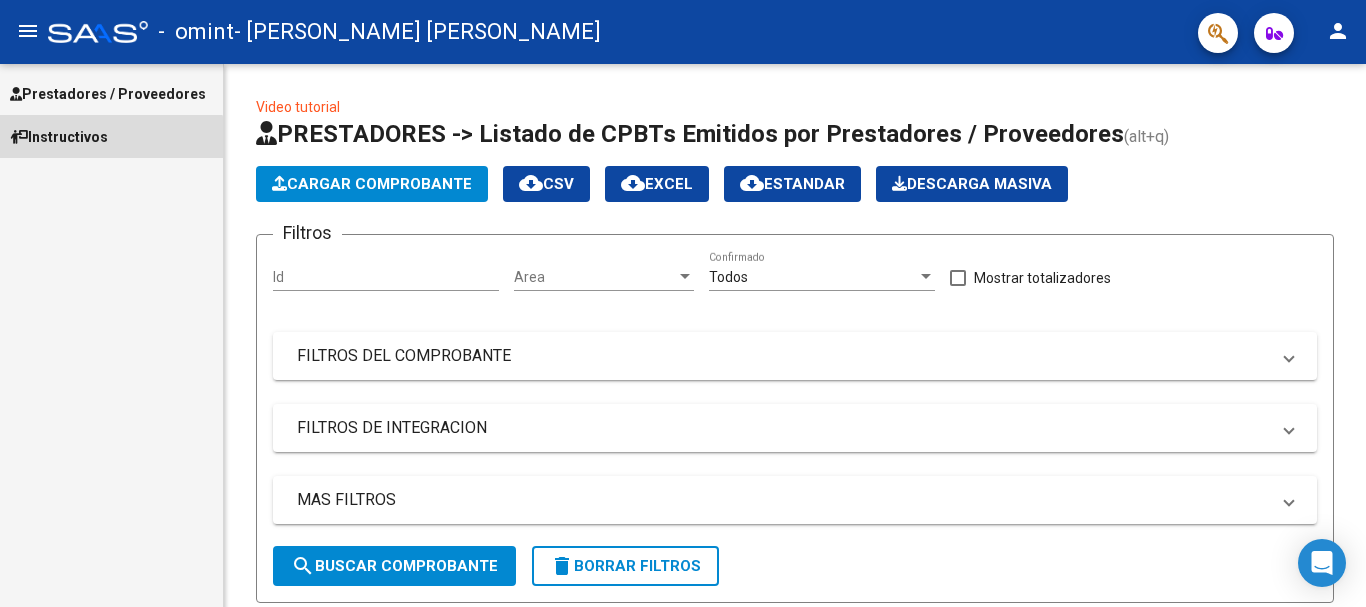click on "Instructivos" at bounding box center [111, 136] 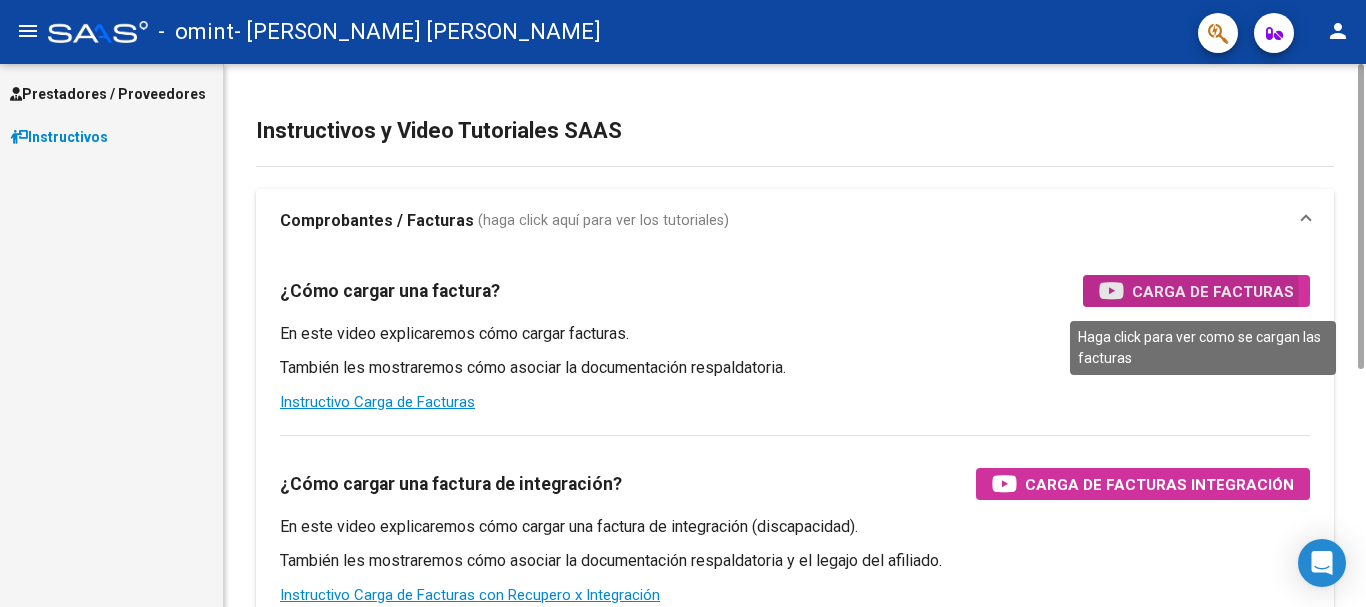 click at bounding box center [1111, 290] 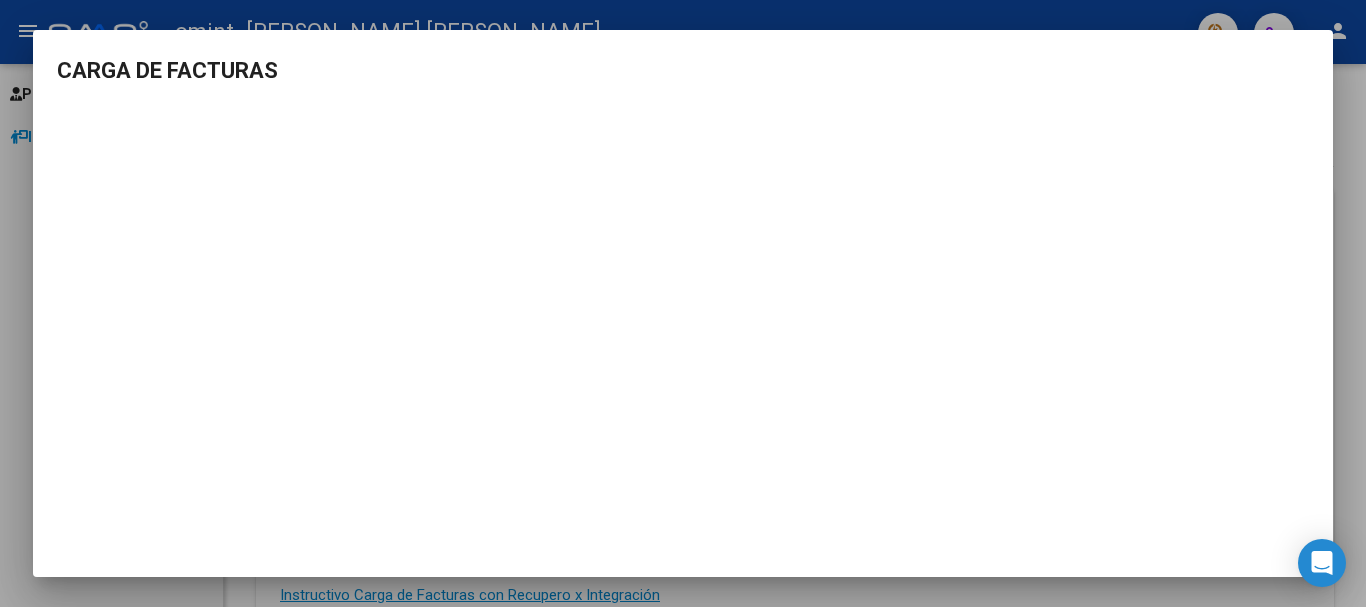 click at bounding box center [683, 303] 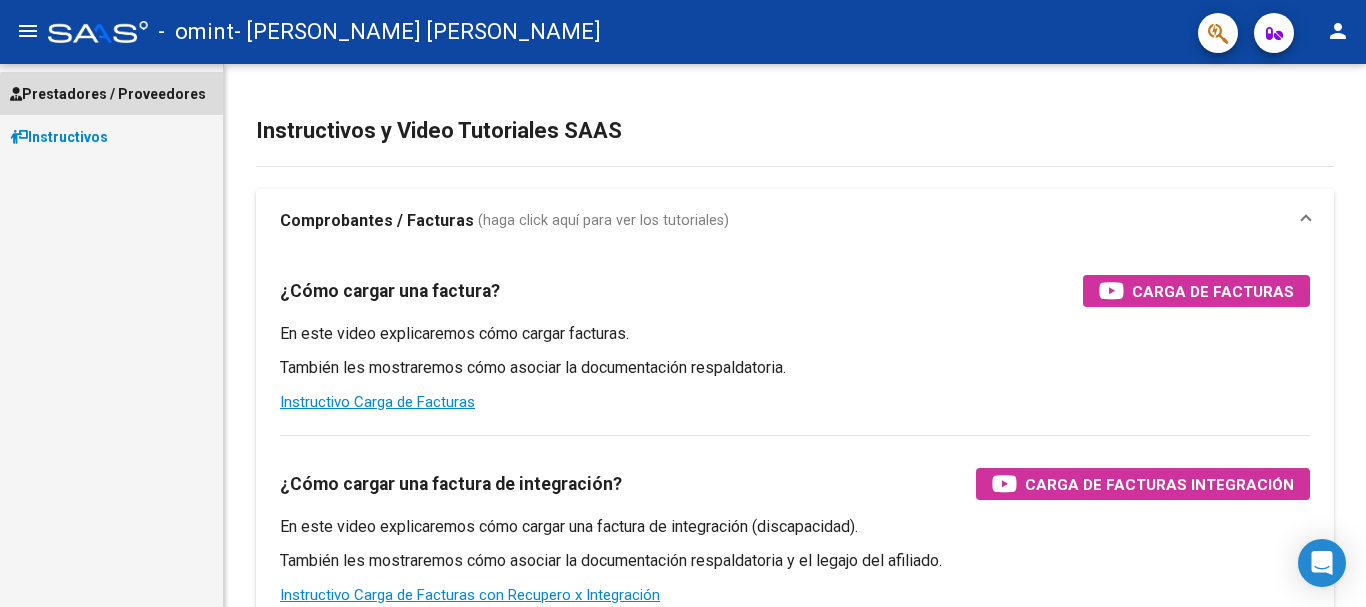 click on "Prestadores / Proveedores" at bounding box center (108, 94) 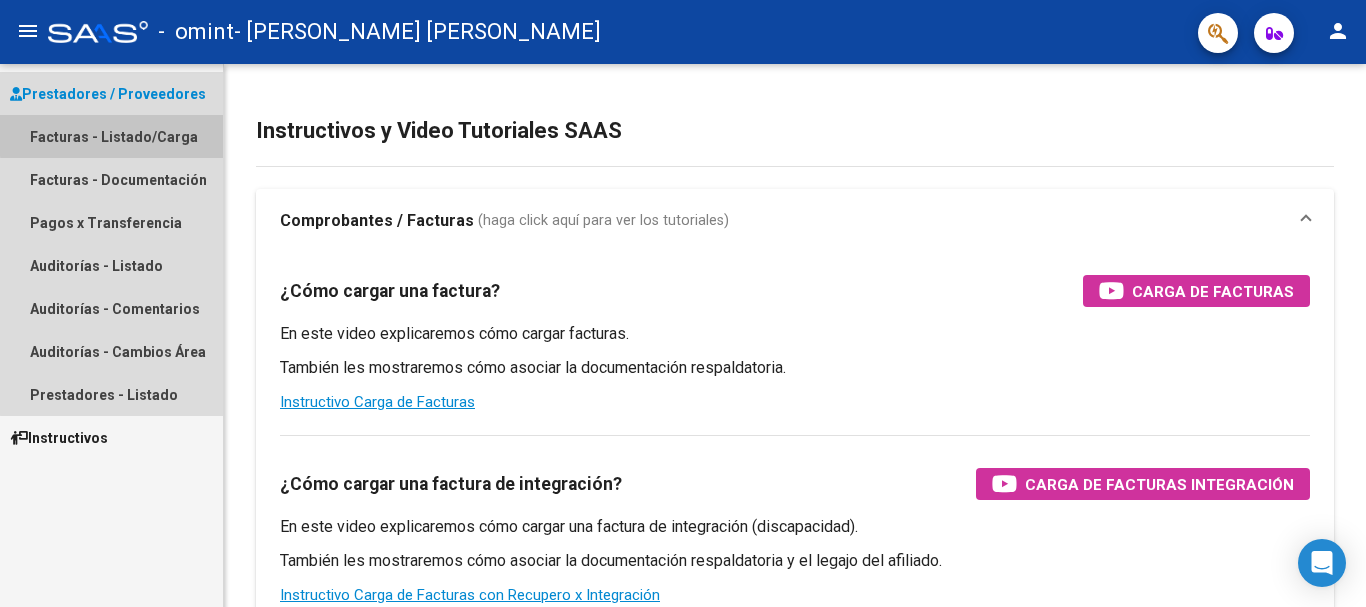 click on "Facturas - Listado/Carga" at bounding box center [111, 136] 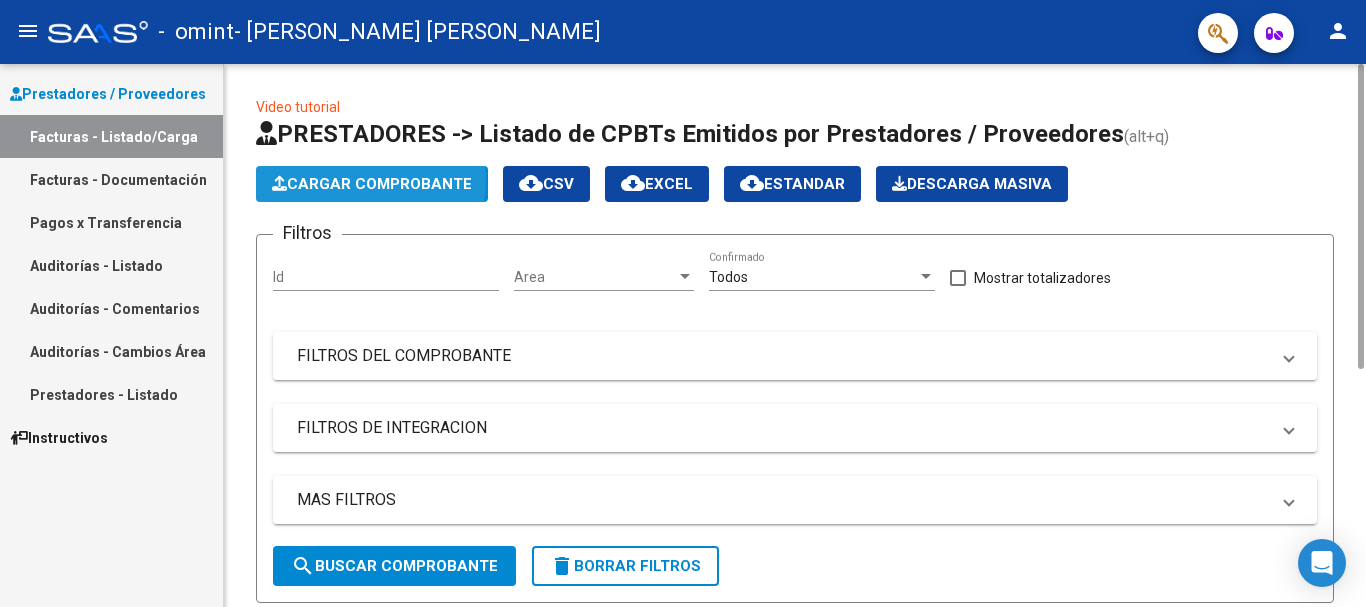 click on "Cargar Comprobante" 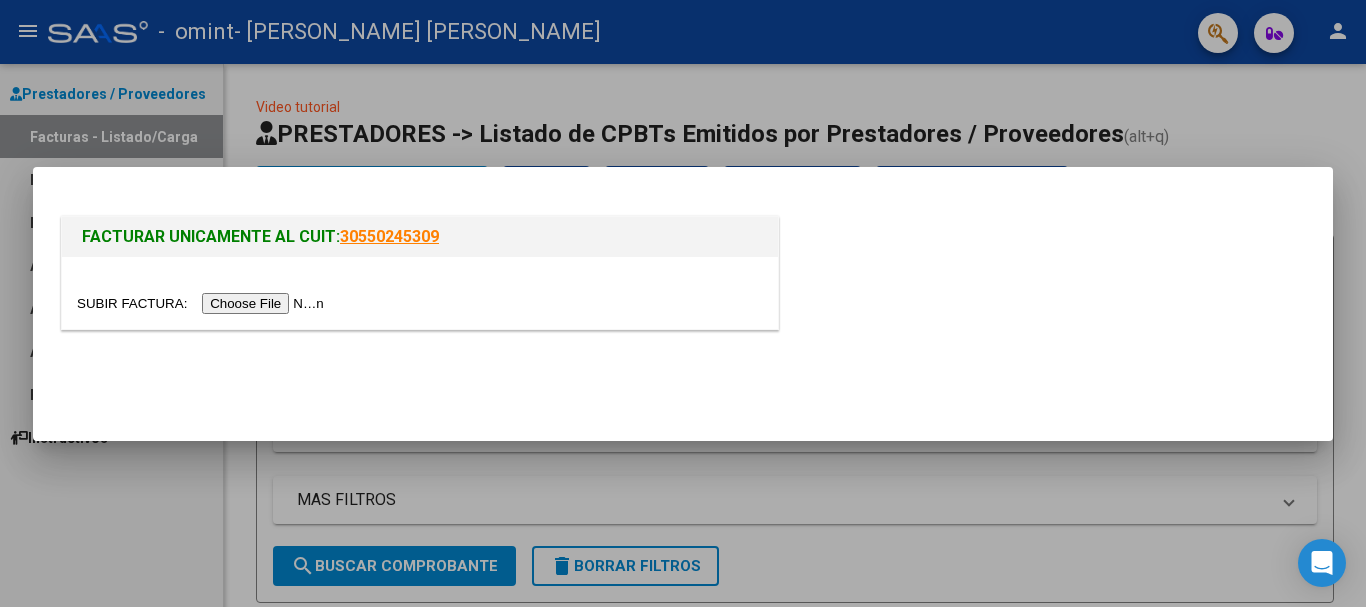 click at bounding box center (203, 303) 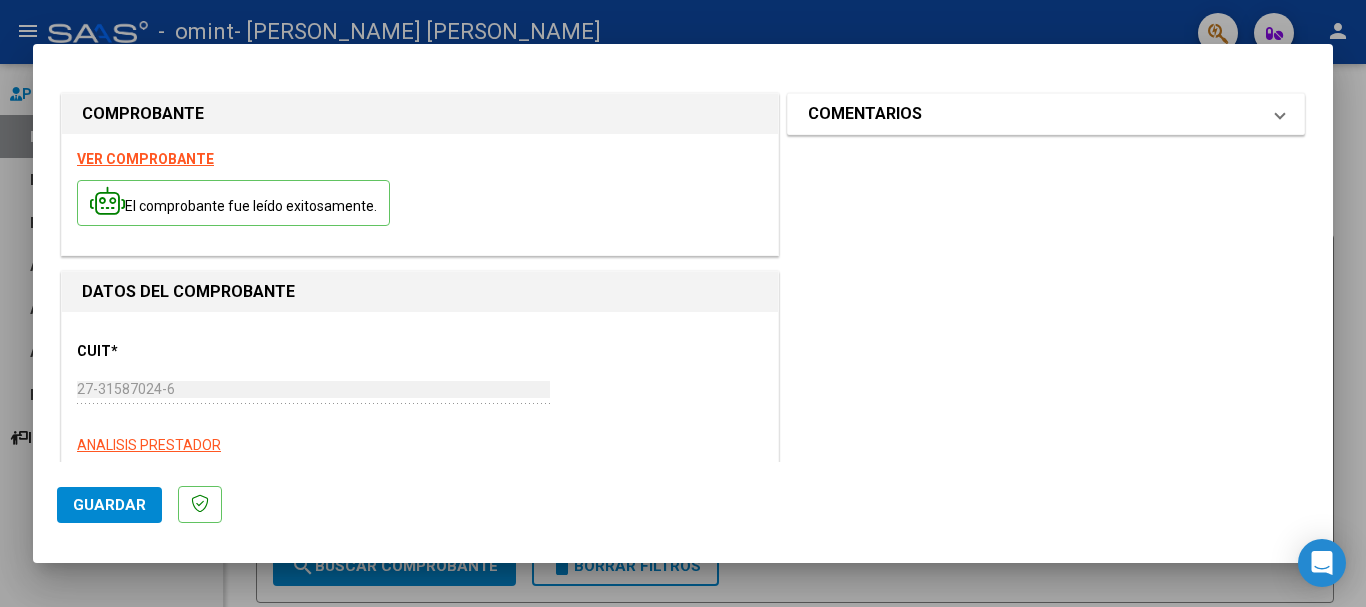 click on "COMENTARIOS" at bounding box center [1042, 114] 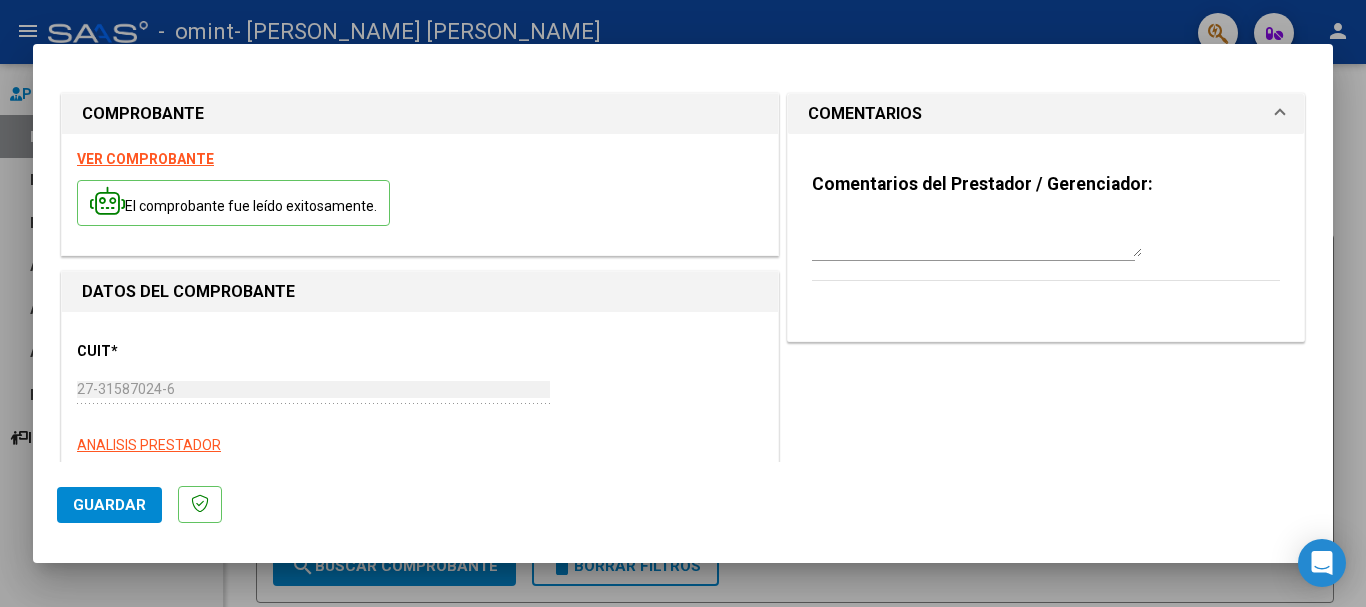 click on "COMENTARIOS" at bounding box center (1042, 114) 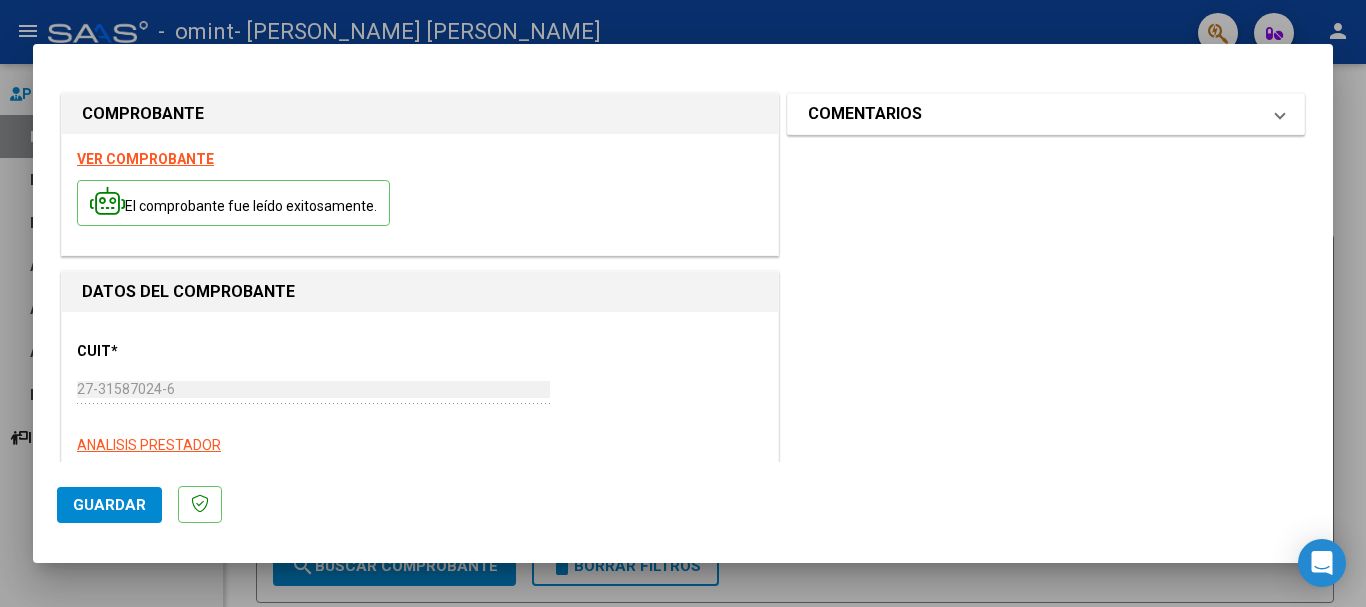 click on "COMENTARIOS" at bounding box center (1042, 114) 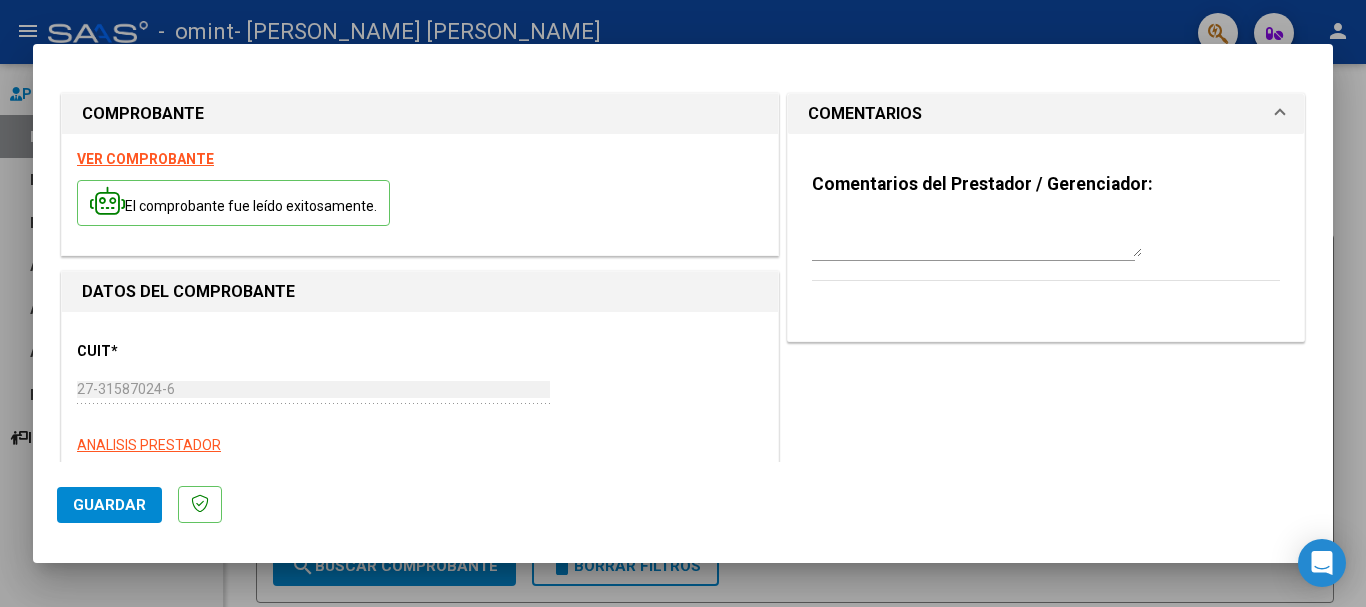 click on "COMENTARIOS" at bounding box center (1042, 114) 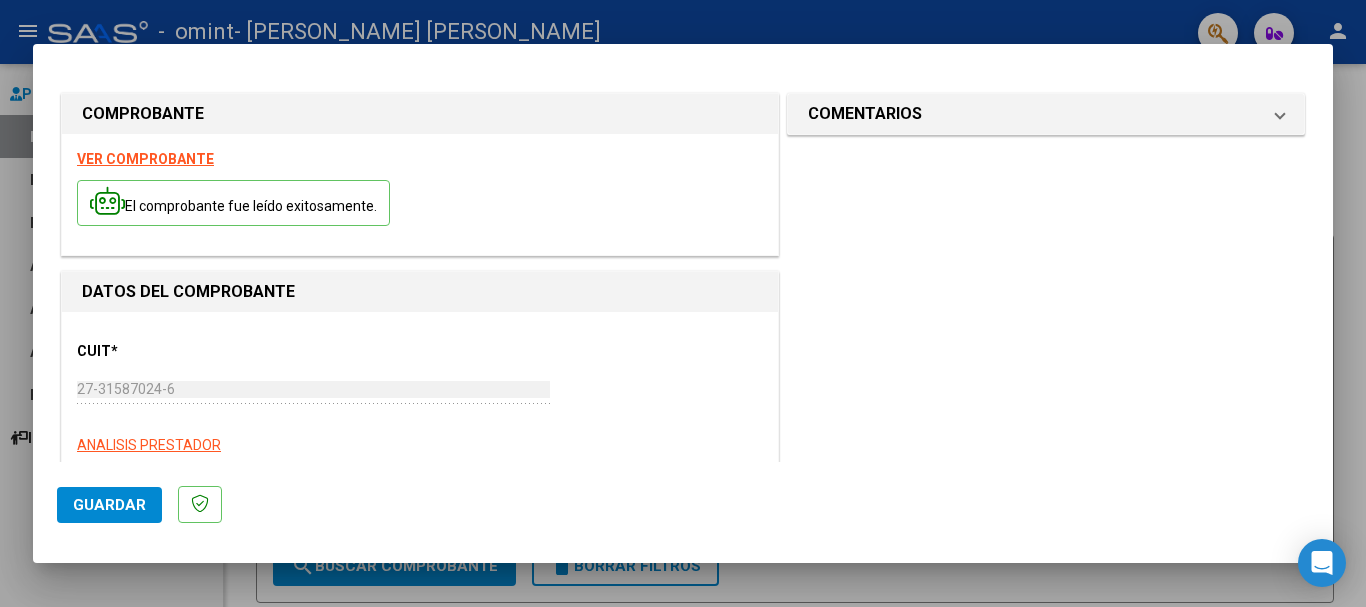 click on "VER COMPROBANTE" at bounding box center [145, 159] 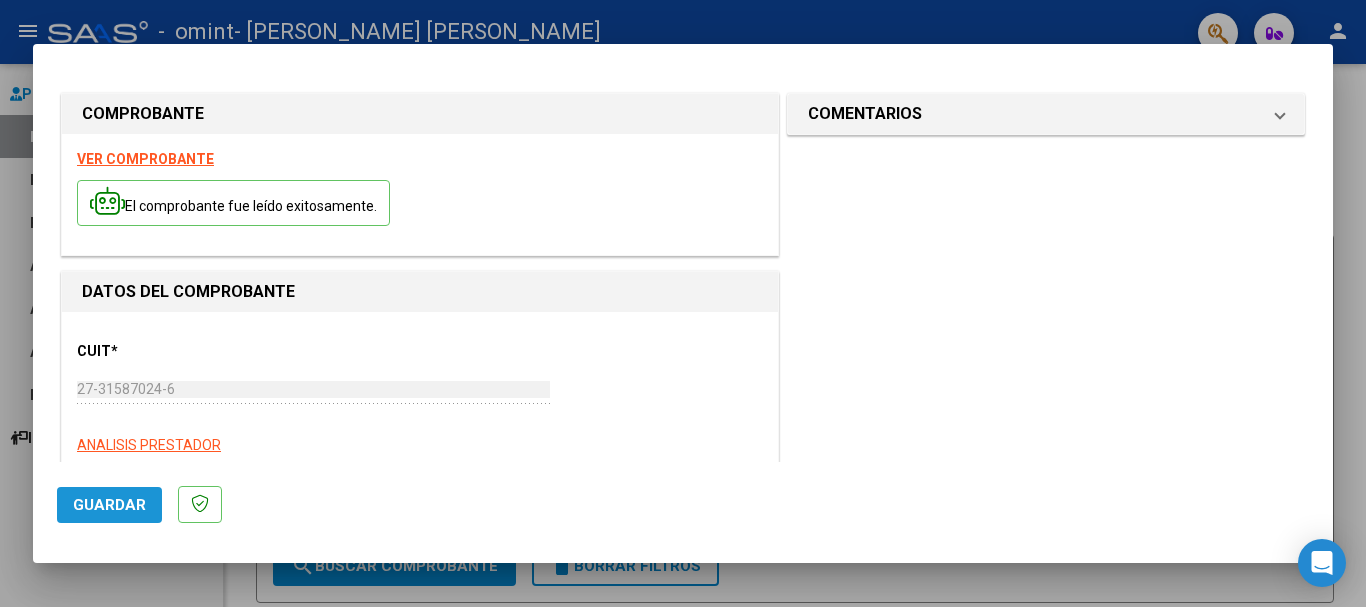 click on "Guardar" 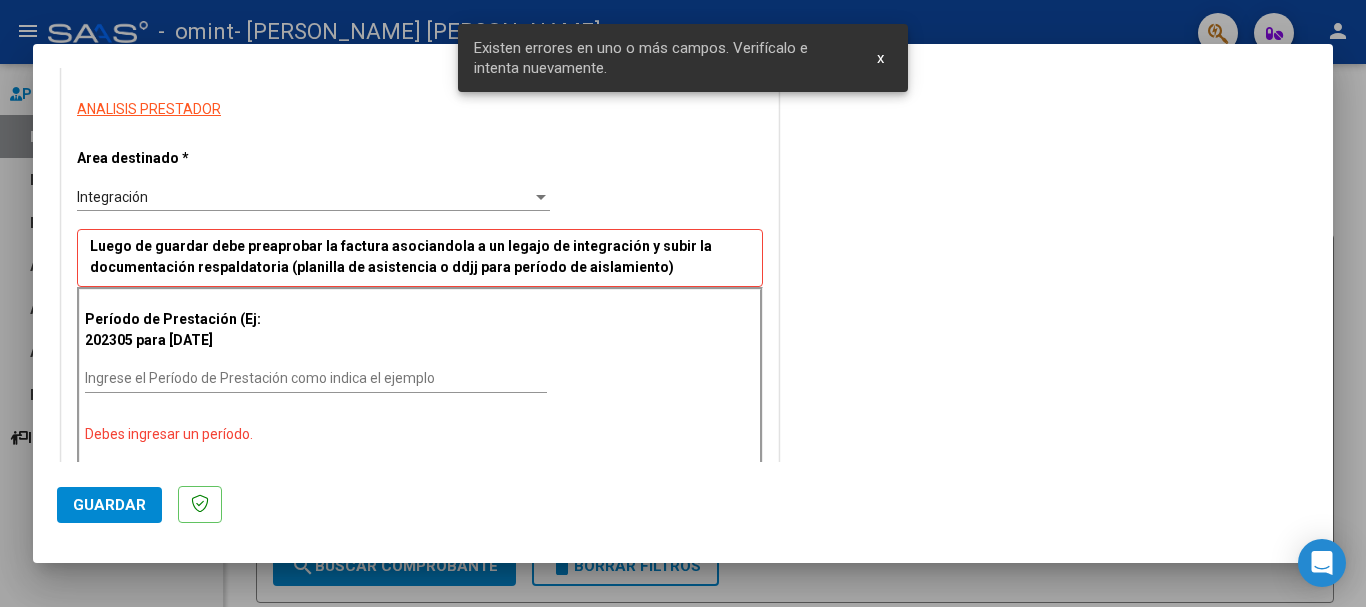 scroll, scrollTop: 430, scrollLeft: 0, axis: vertical 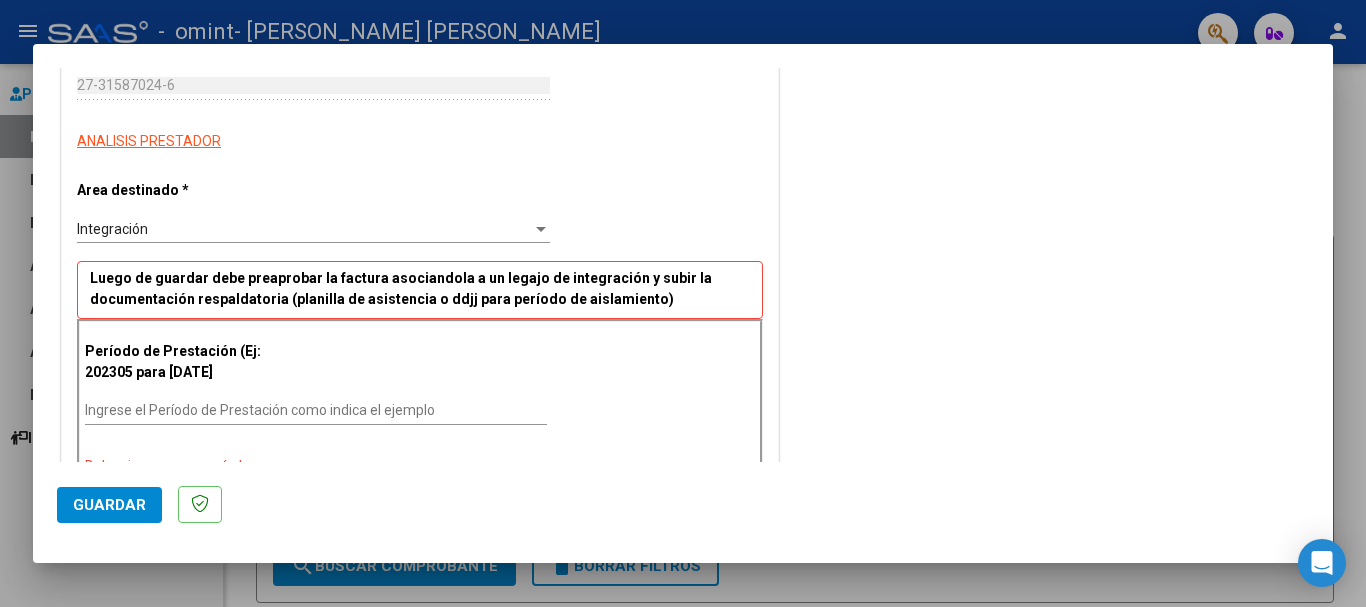 click at bounding box center (541, 229) 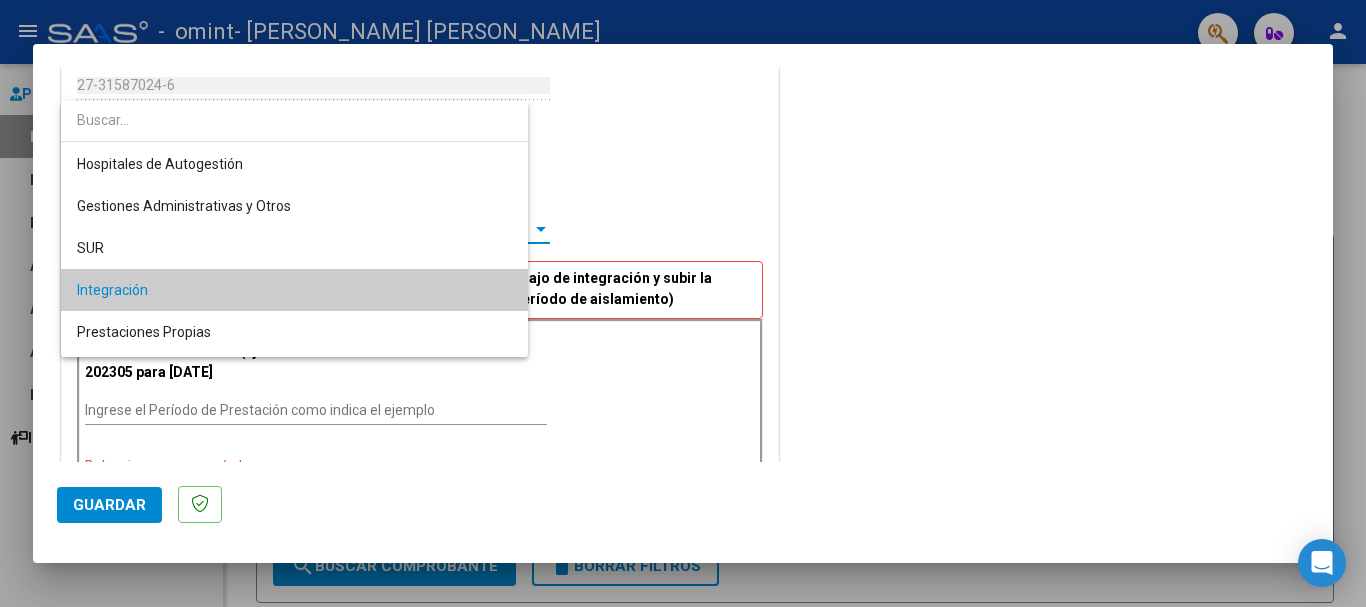 scroll, scrollTop: 61, scrollLeft: 0, axis: vertical 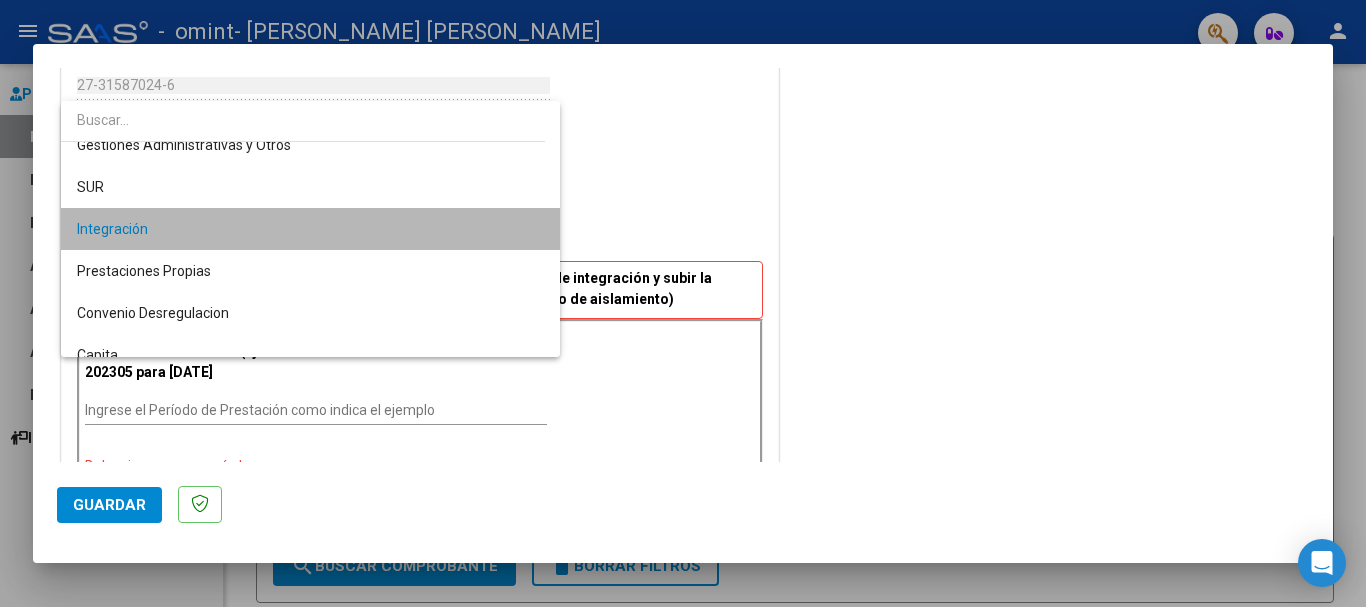 click on "Integración" at bounding box center [310, 229] 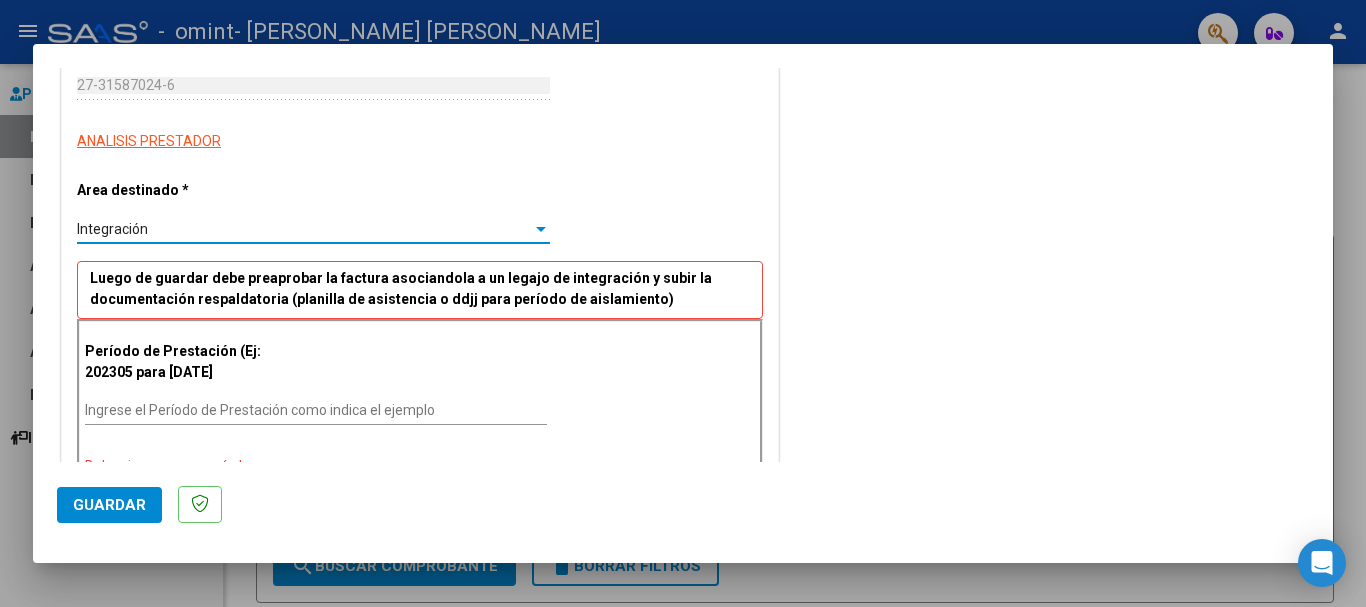click on "Ingrese el Período de Prestación como indica el ejemplo" at bounding box center [316, 410] 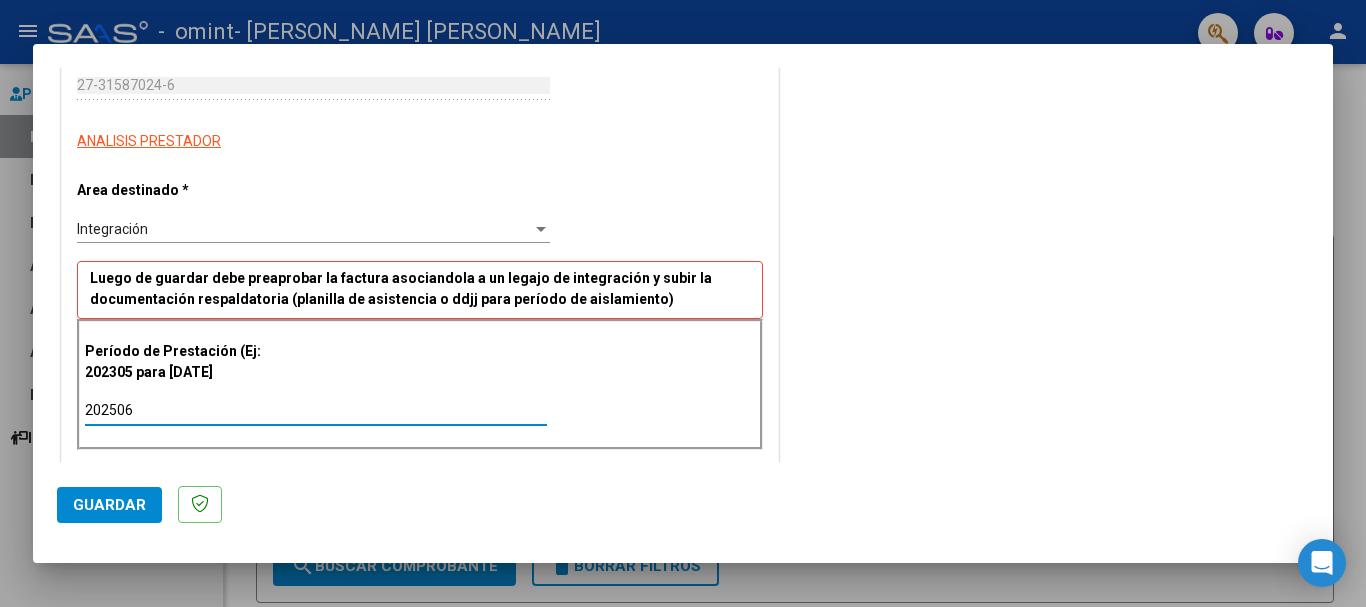 type on "202506" 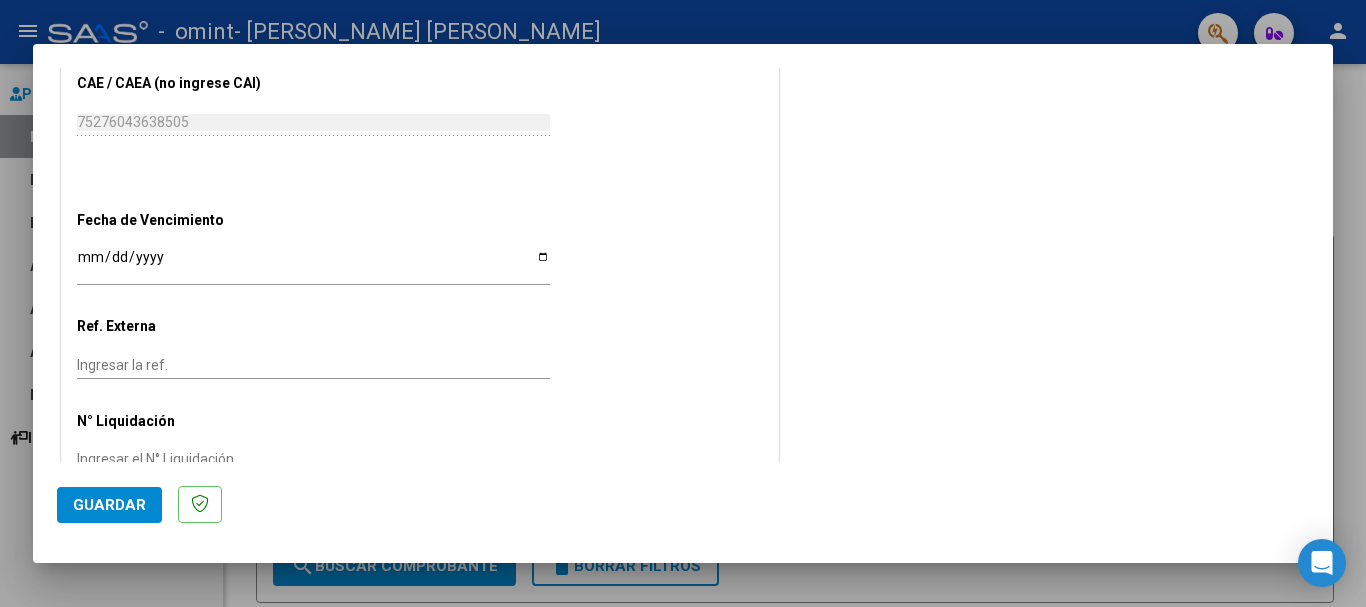 scroll, scrollTop: 1183, scrollLeft: 0, axis: vertical 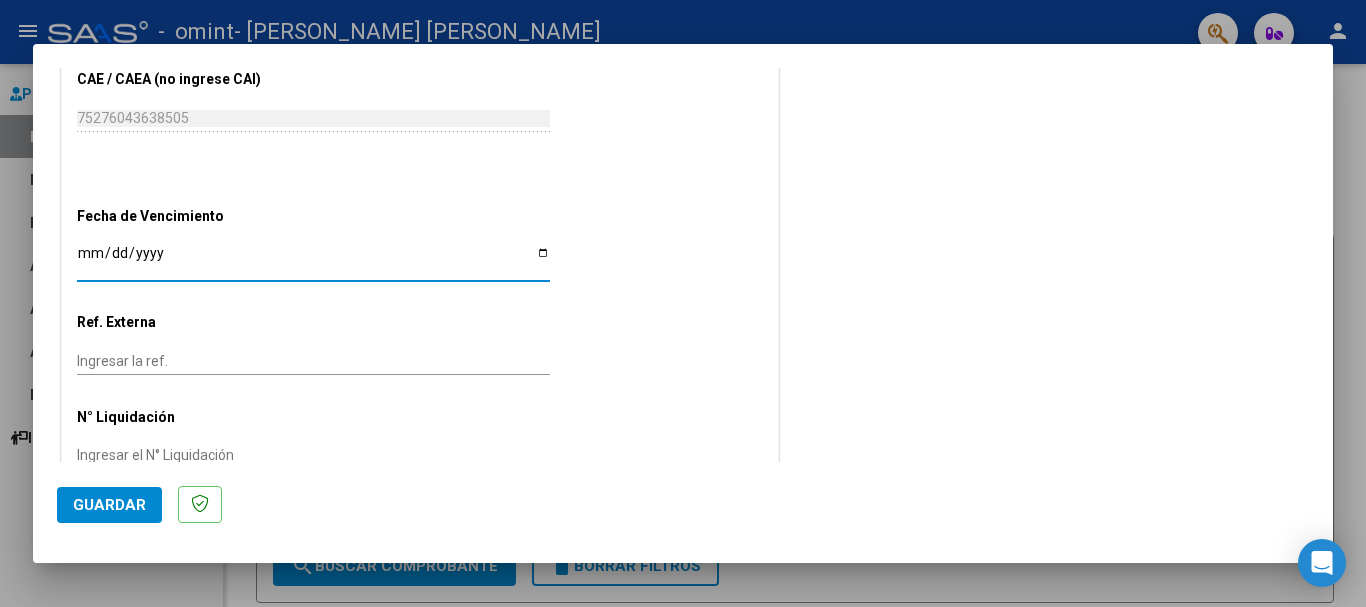 click on "Ingresar la fecha" at bounding box center [313, 260] 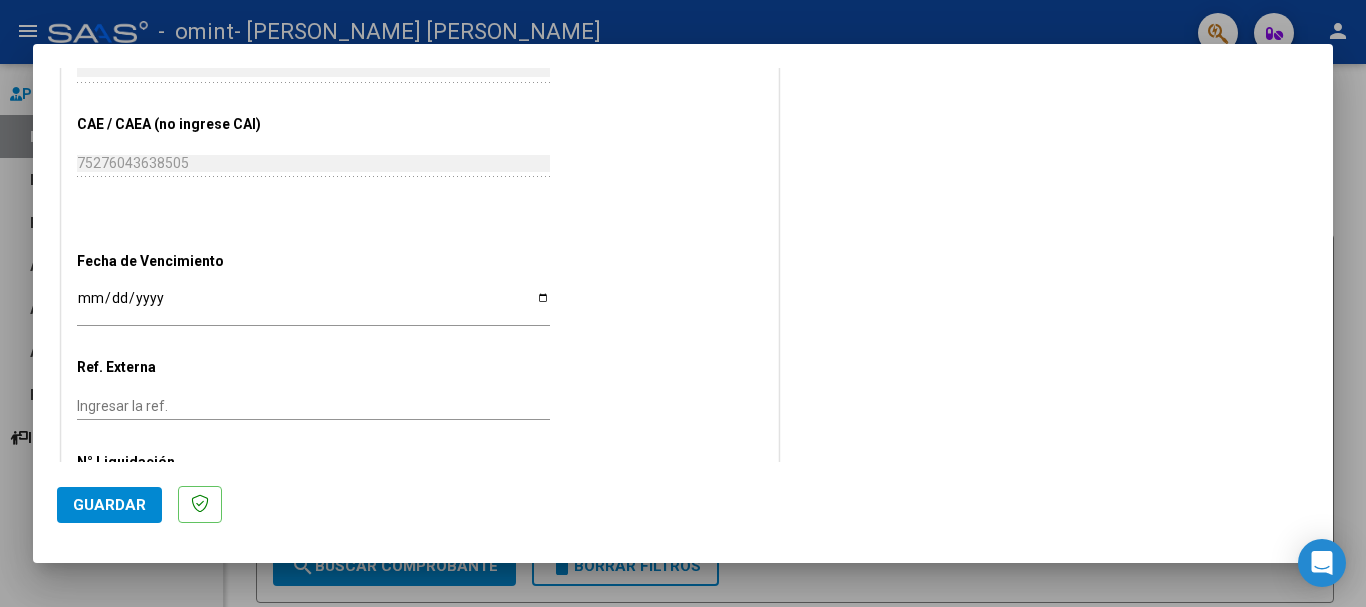 scroll, scrollTop: 1227, scrollLeft: 0, axis: vertical 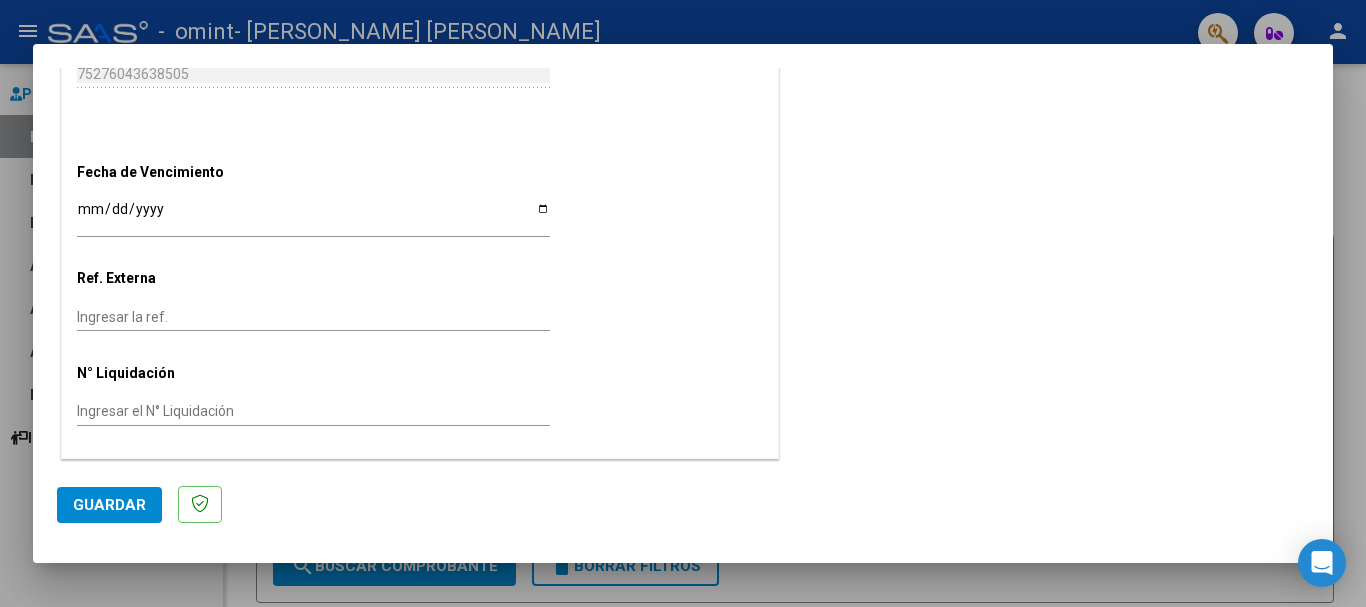 click on "Ingresar la fecha" at bounding box center [313, 216] 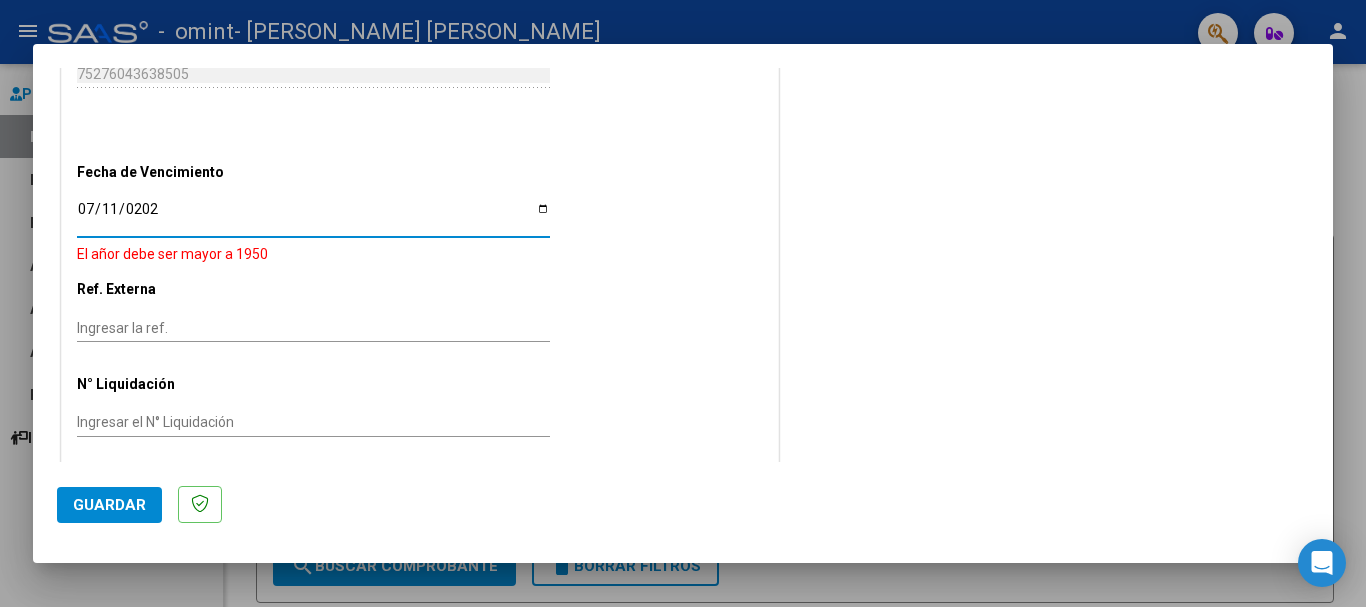 type on "[DATE]" 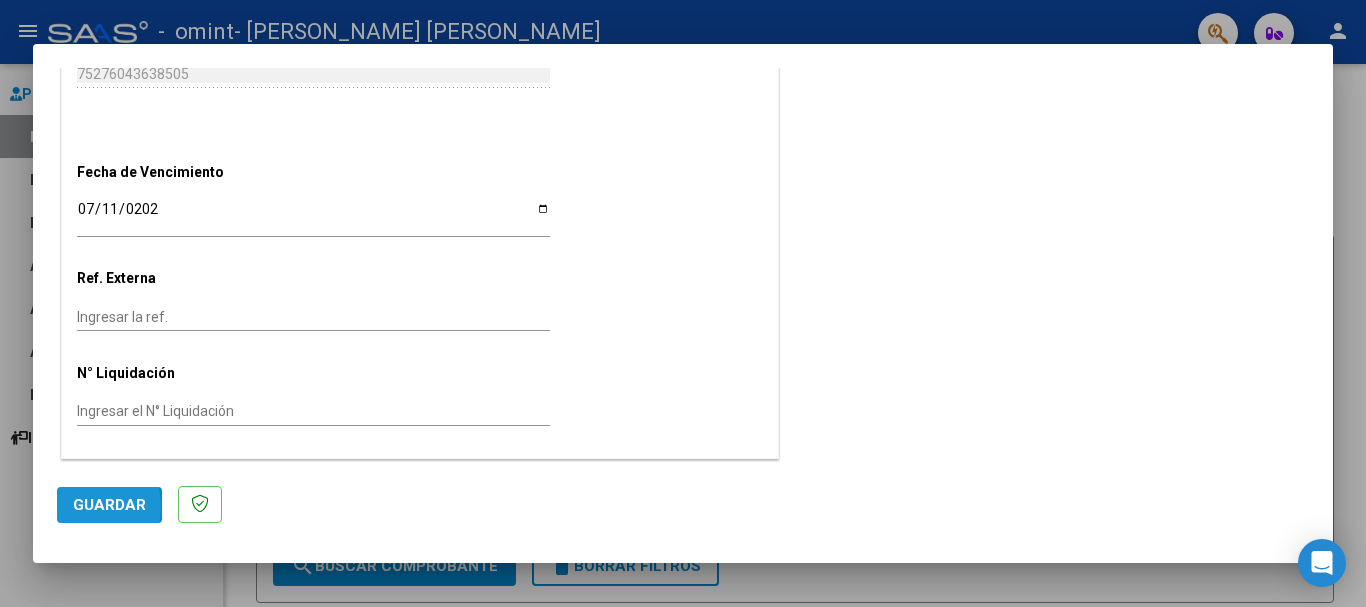 click on "Guardar" 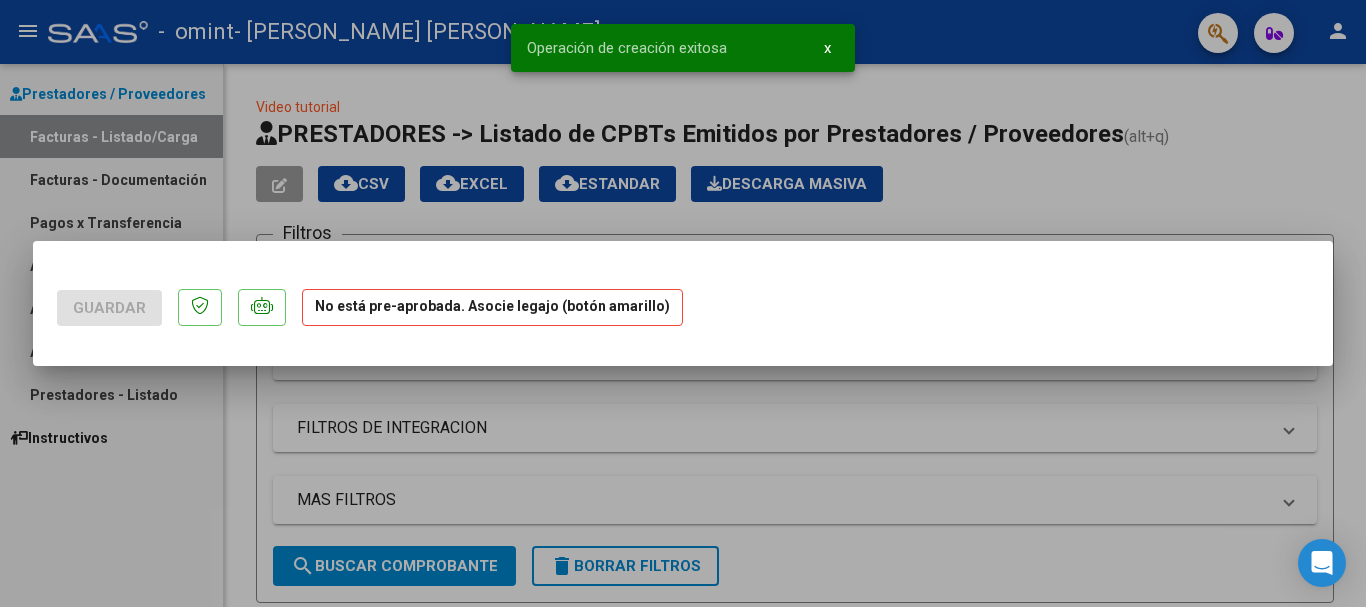 scroll, scrollTop: 0, scrollLeft: 0, axis: both 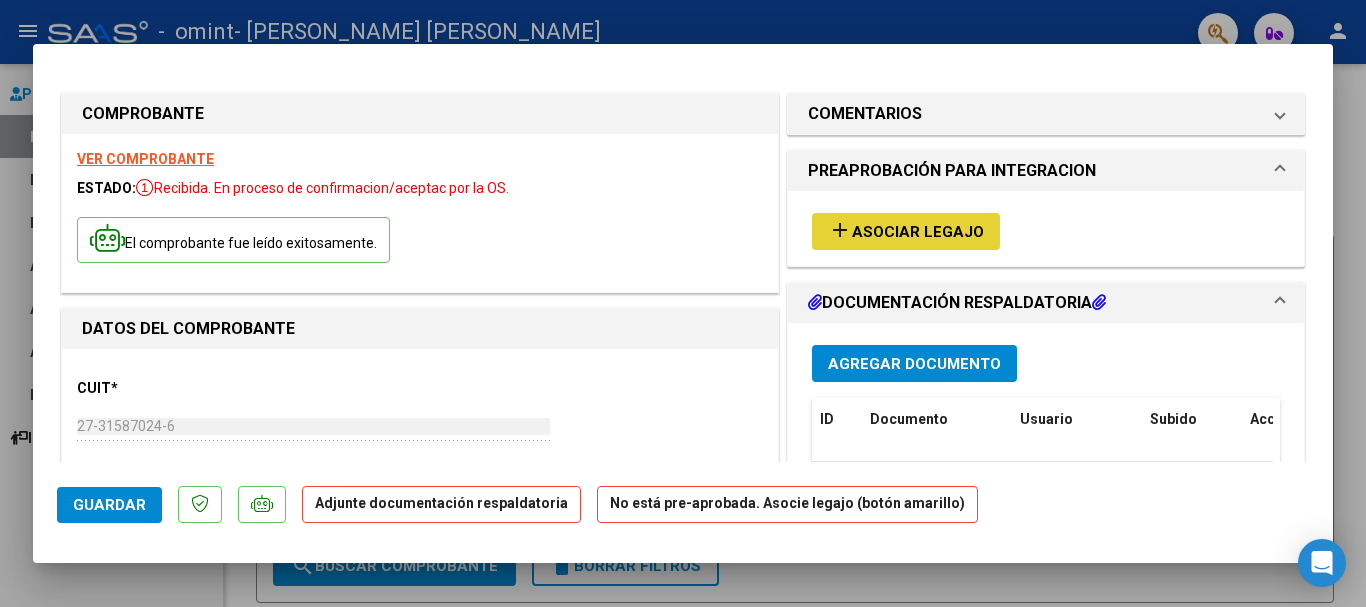 click on "Asociar Legajo" at bounding box center [918, 232] 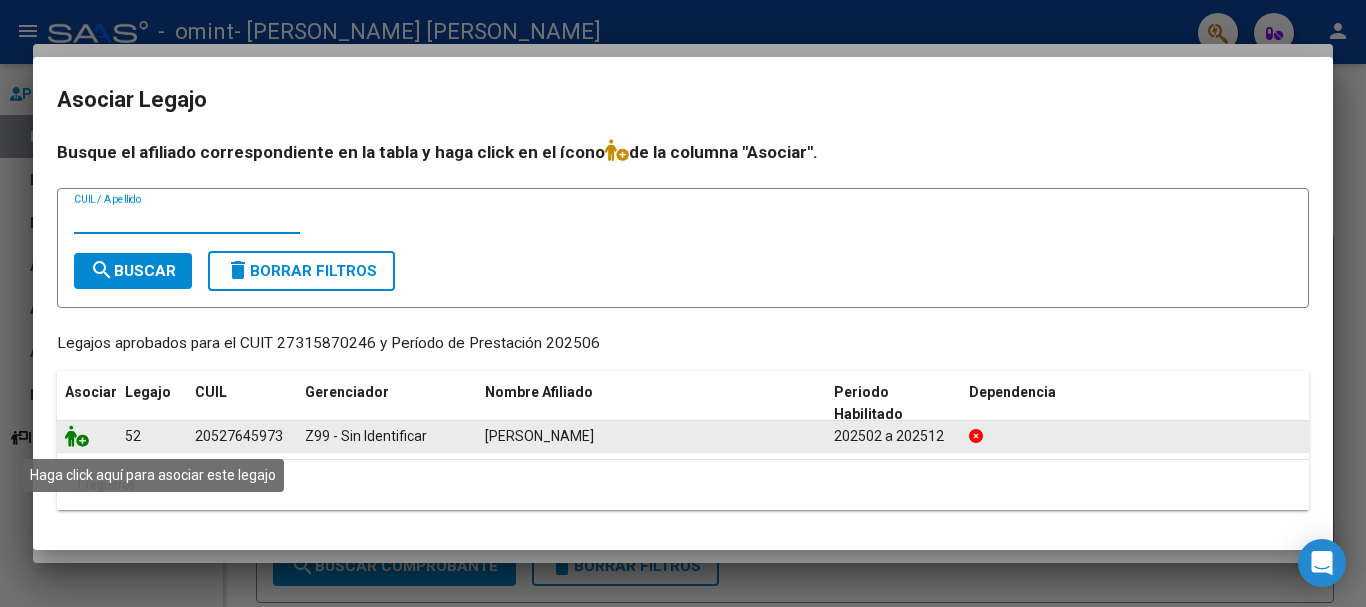 click 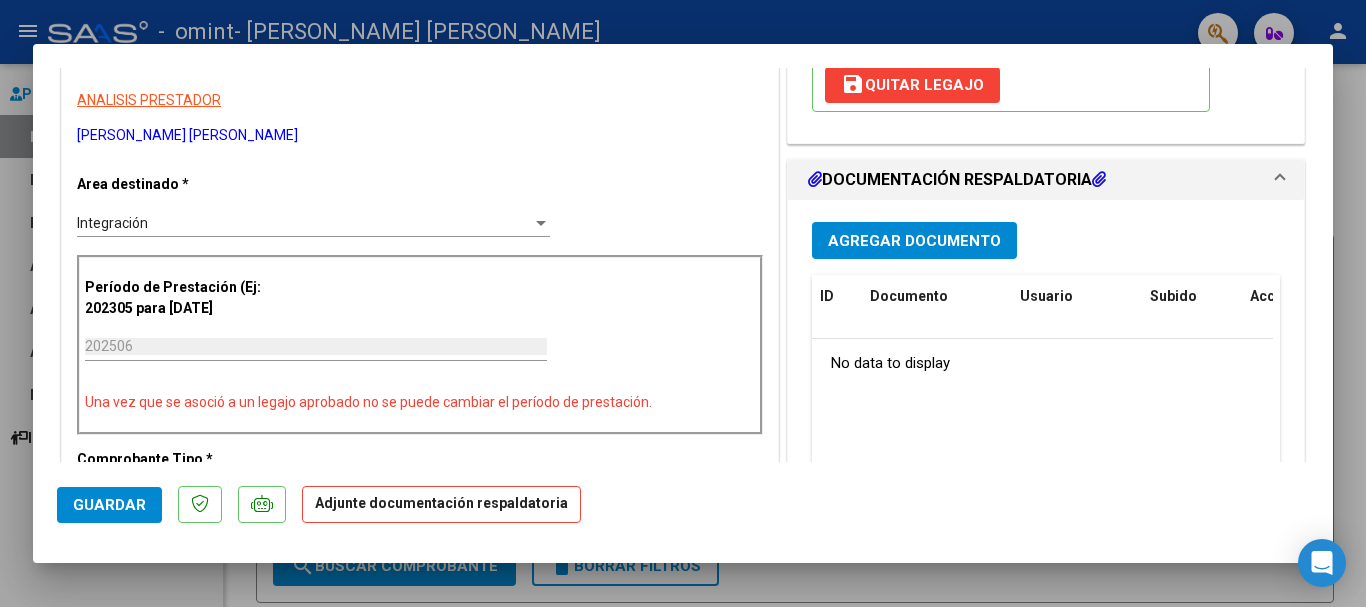 scroll, scrollTop: 386, scrollLeft: 0, axis: vertical 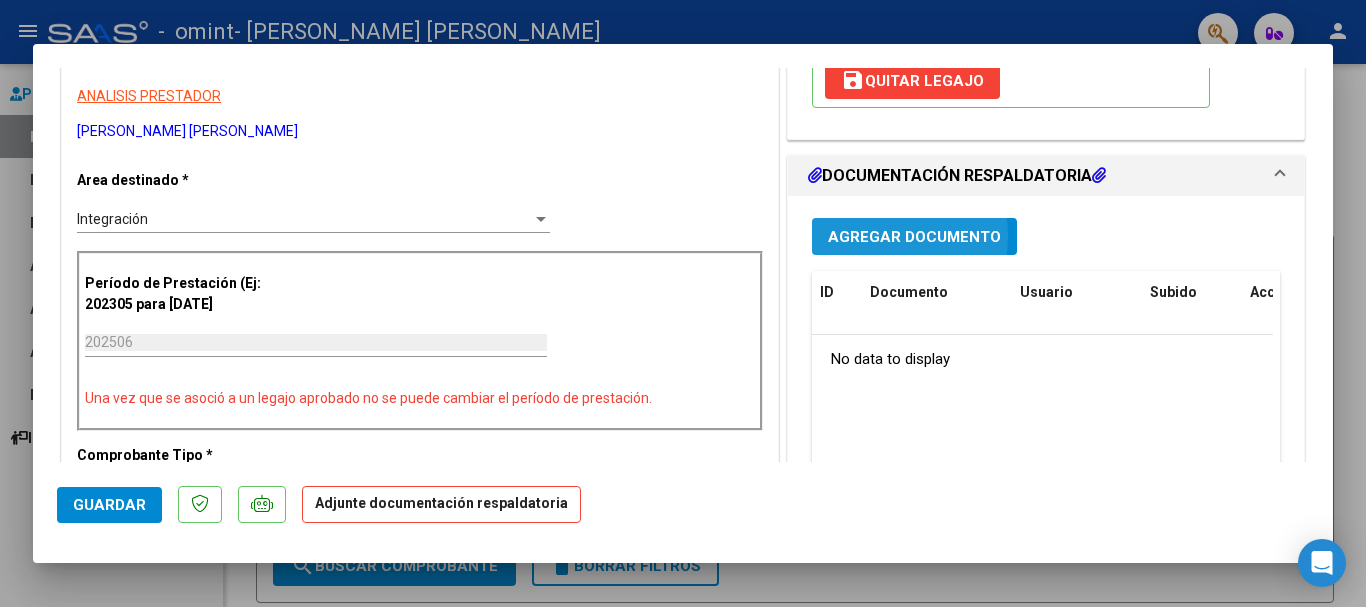 click on "Agregar Documento" at bounding box center (914, 237) 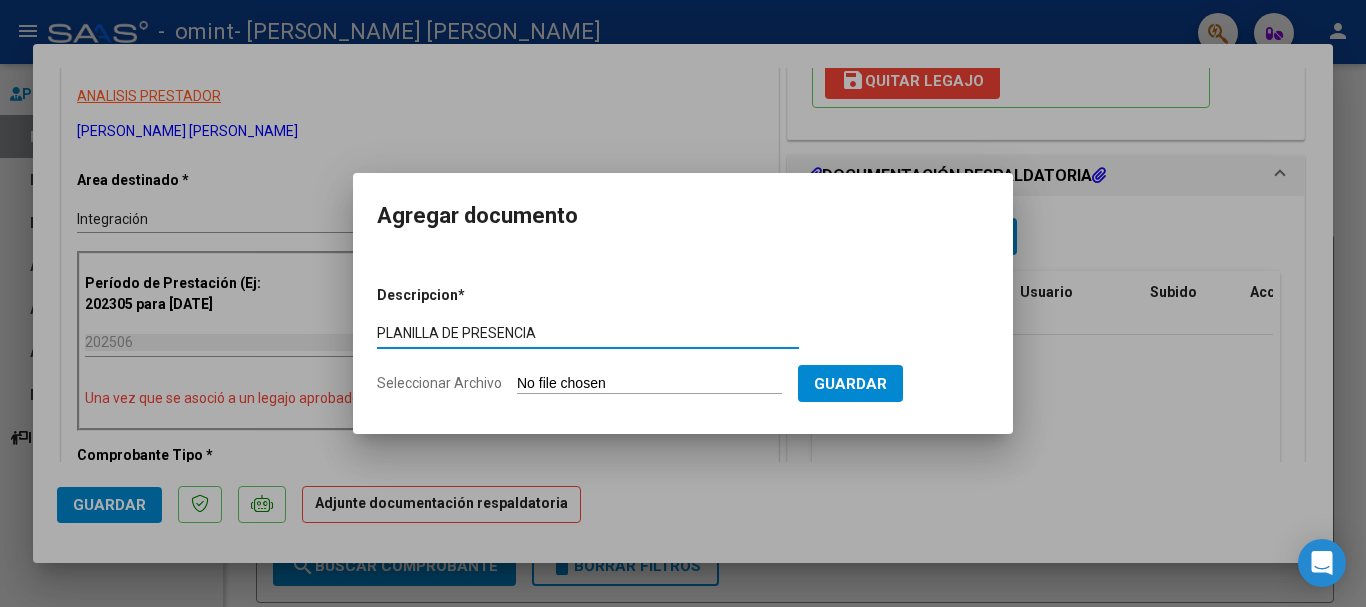 type on "PLANILLA DE PRESENCIA" 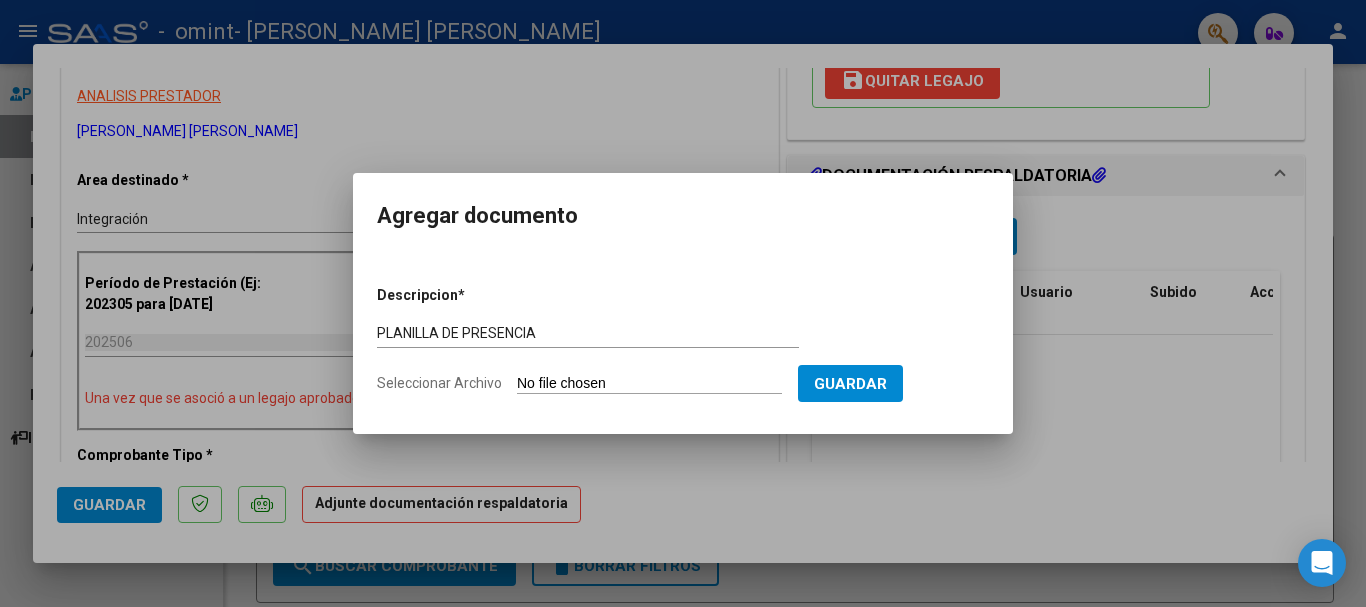 click on "Descripcion  *   PLANILLA DE PRESENCIA Escriba aquí una descripcion  Seleccionar Archivo Guardar" at bounding box center (683, 340) 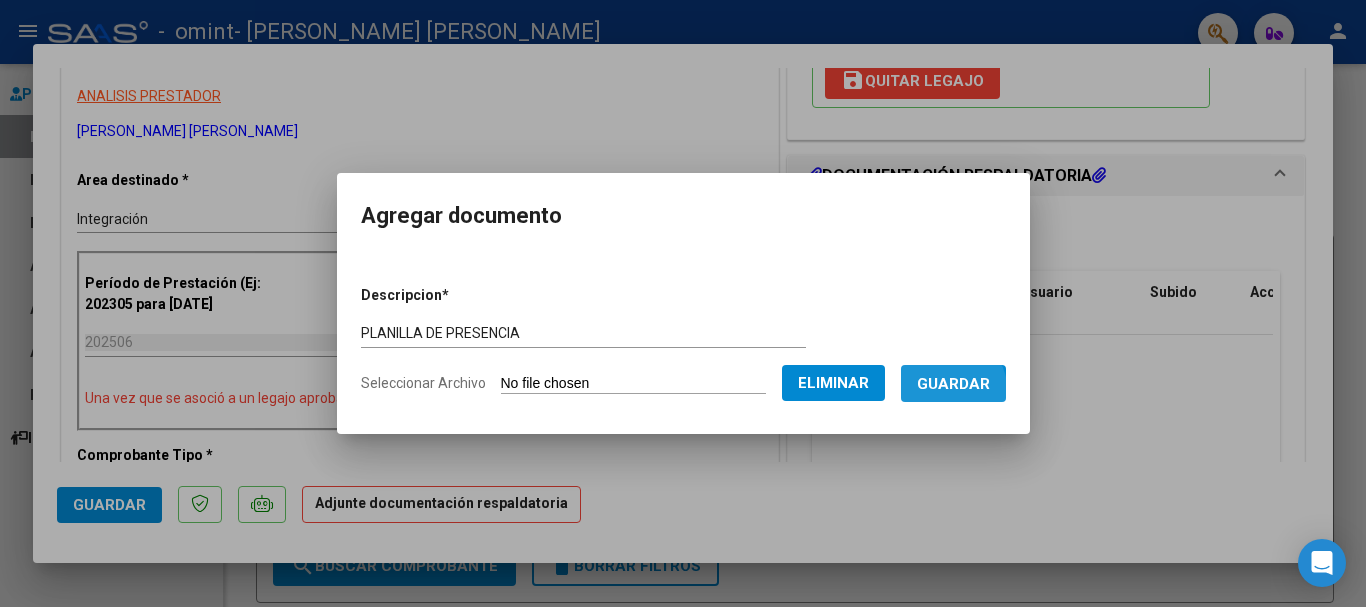 click on "Guardar" at bounding box center [953, 384] 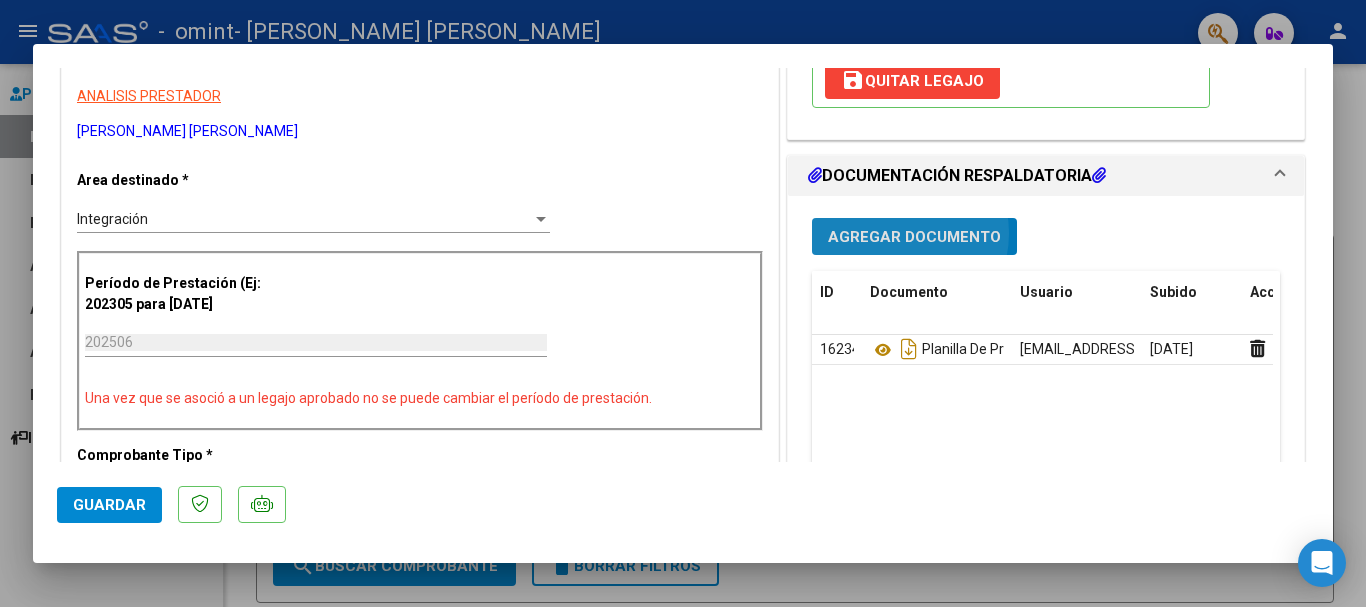 click on "Agregar Documento" at bounding box center [914, 237] 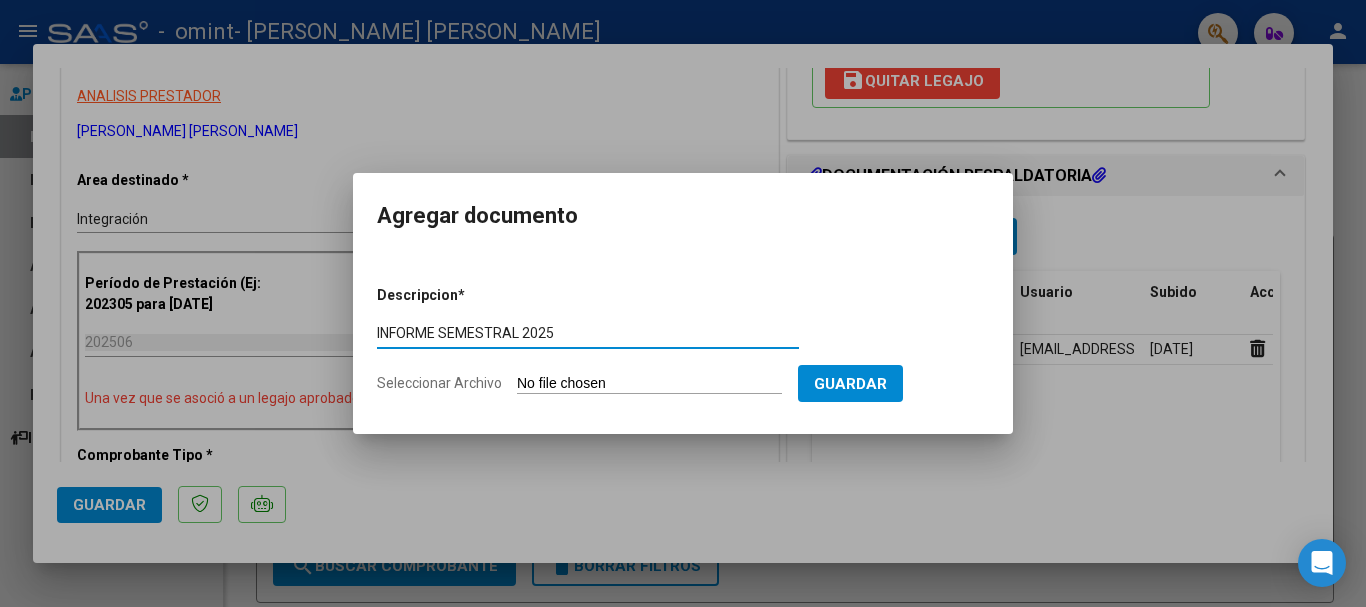 type on "INFORME SEMESTRAL 2025" 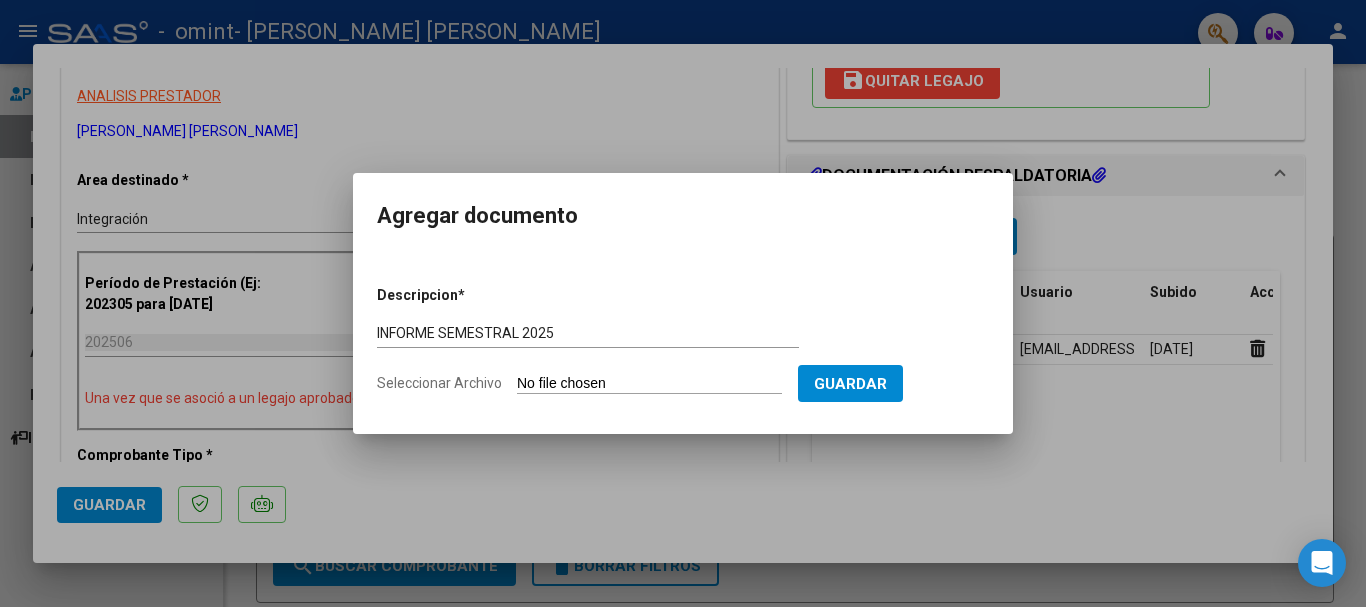 click on "Seleccionar Archivo" 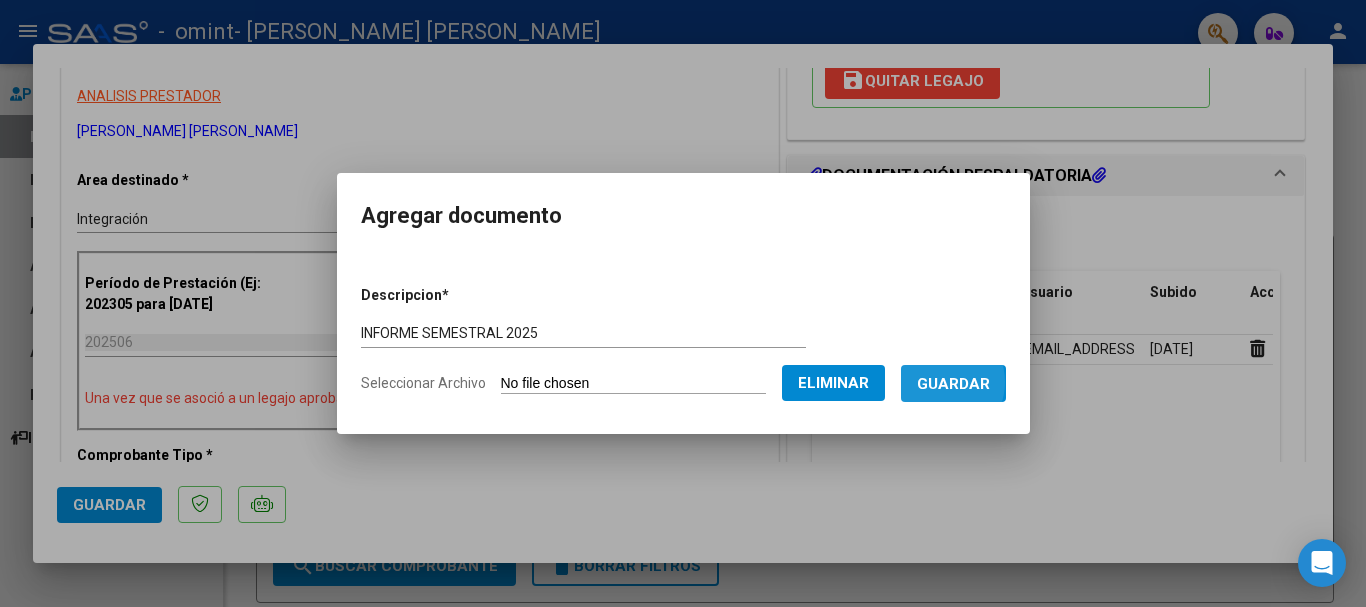 click on "Guardar" at bounding box center (953, 384) 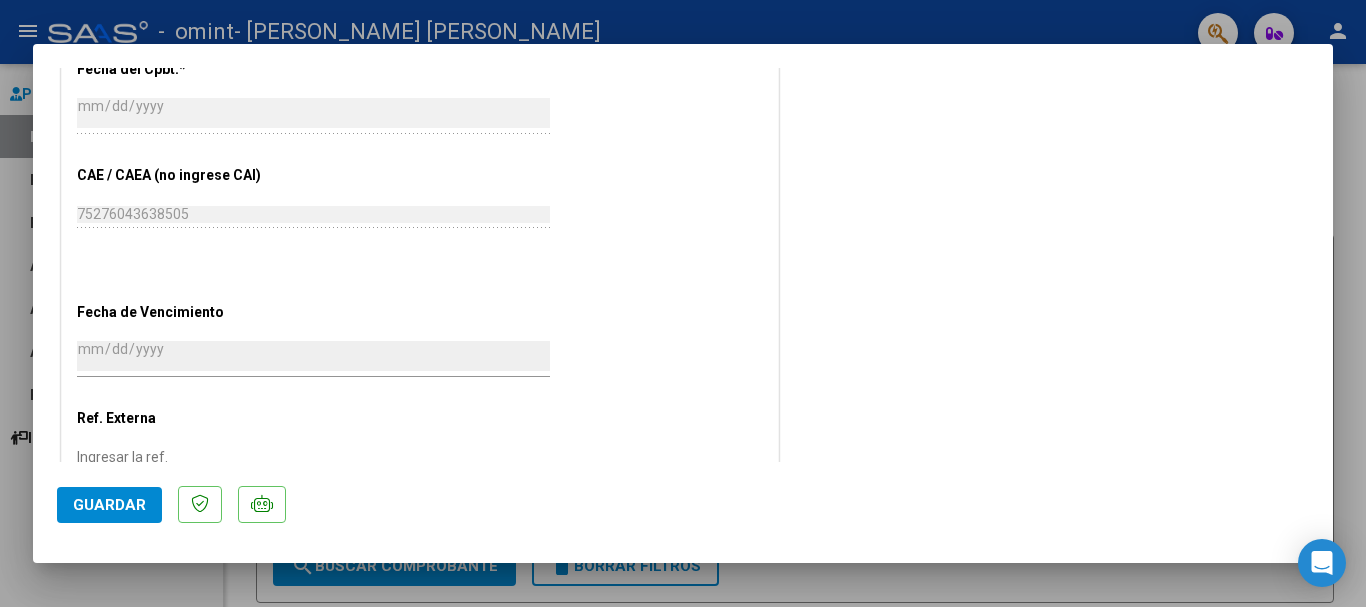 scroll, scrollTop: 1290, scrollLeft: 0, axis: vertical 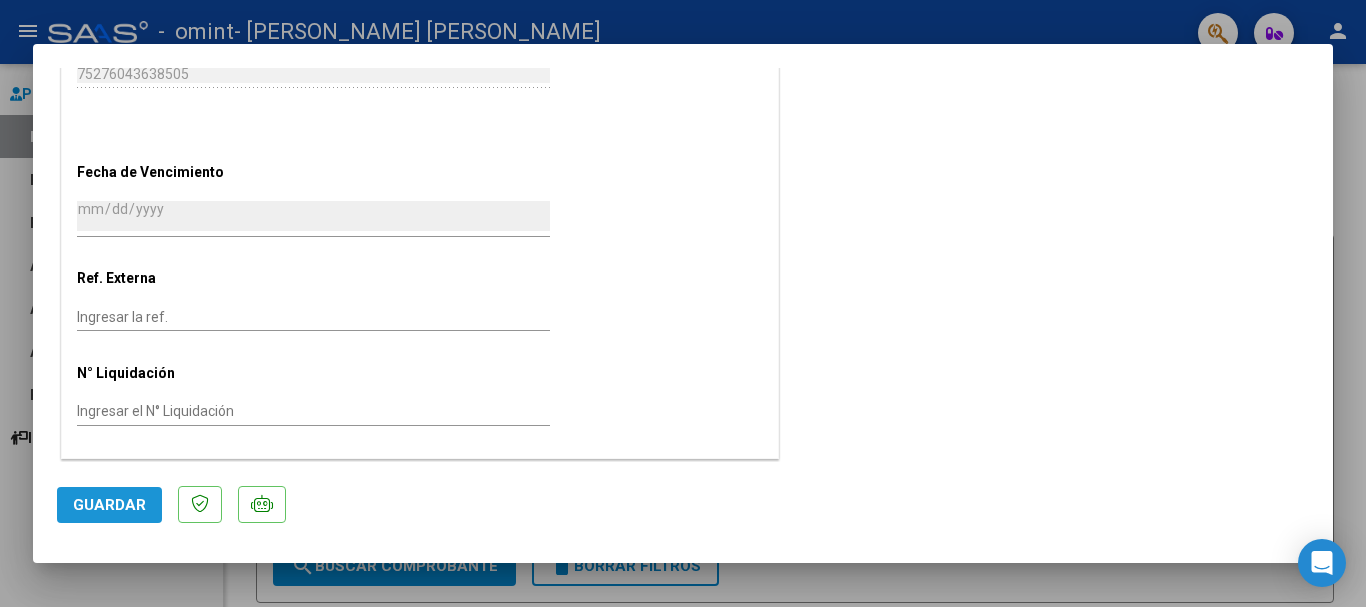 click on "Guardar" 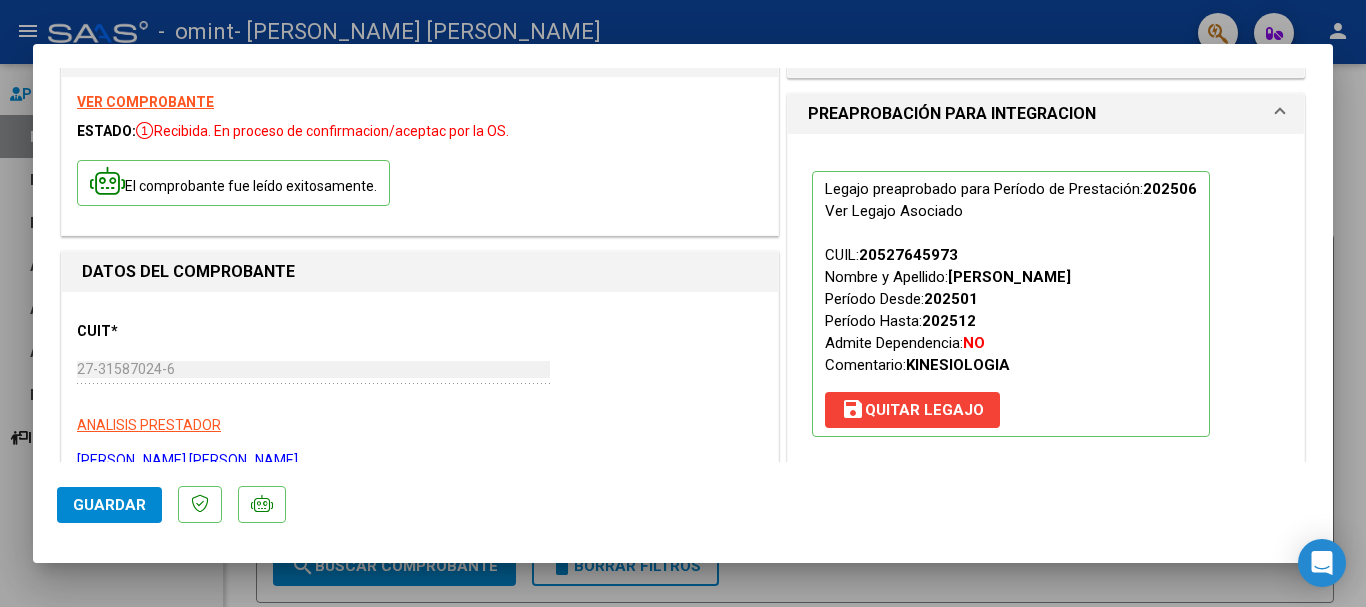 scroll, scrollTop: 0, scrollLeft: 0, axis: both 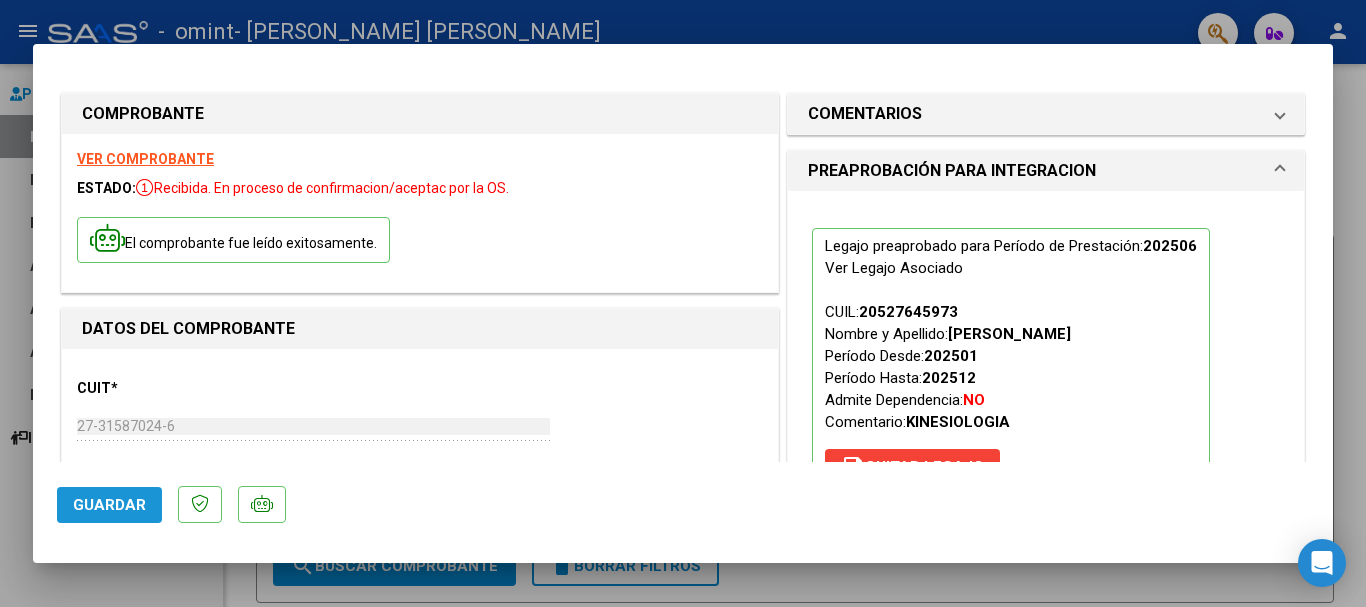 click on "Guardar" 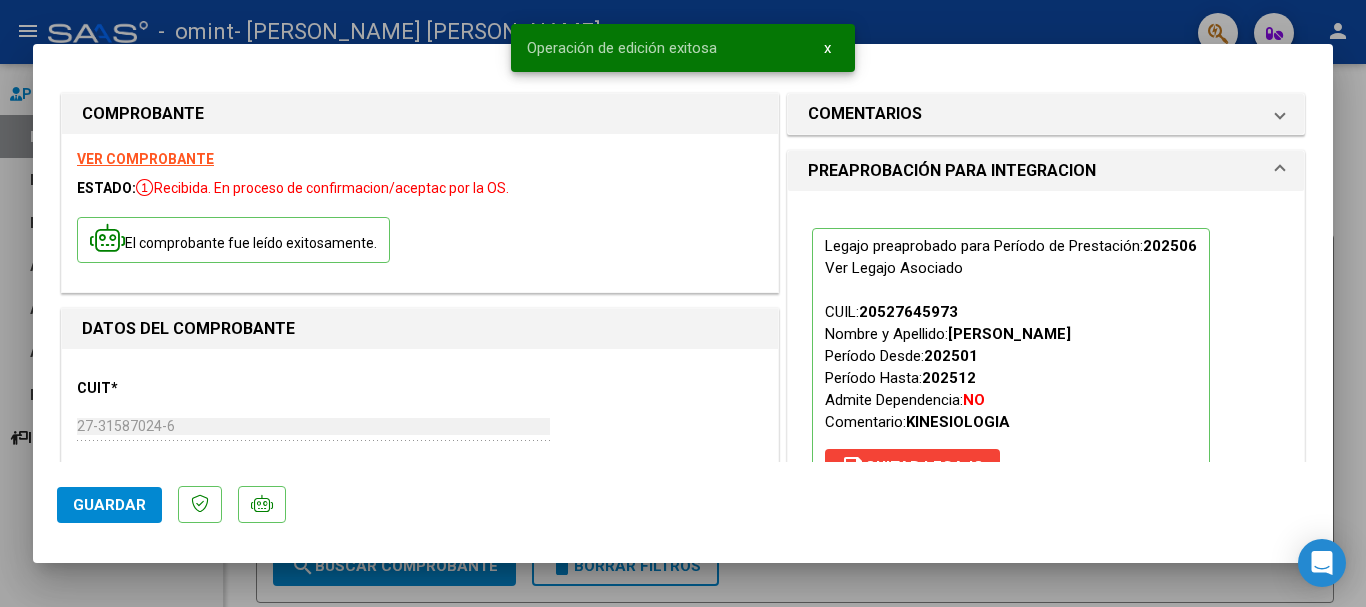 click at bounding box center (683, 303) 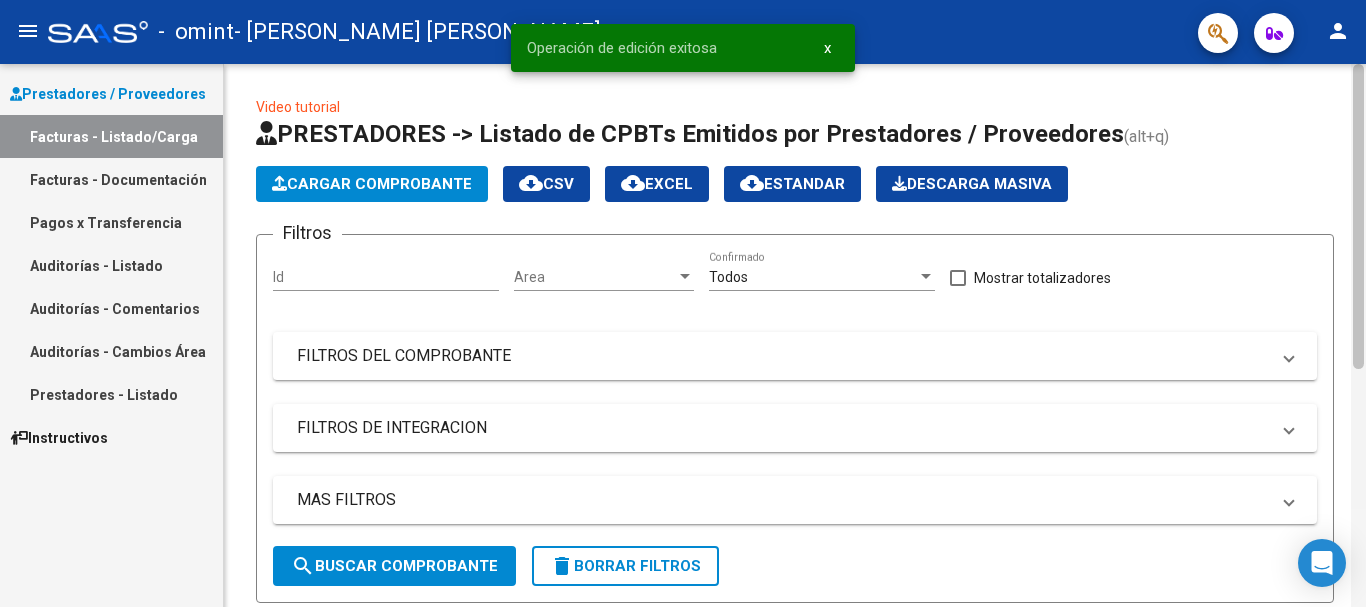 scroll, scrollTop: 472, scrollLeft: 0, axis: vertical 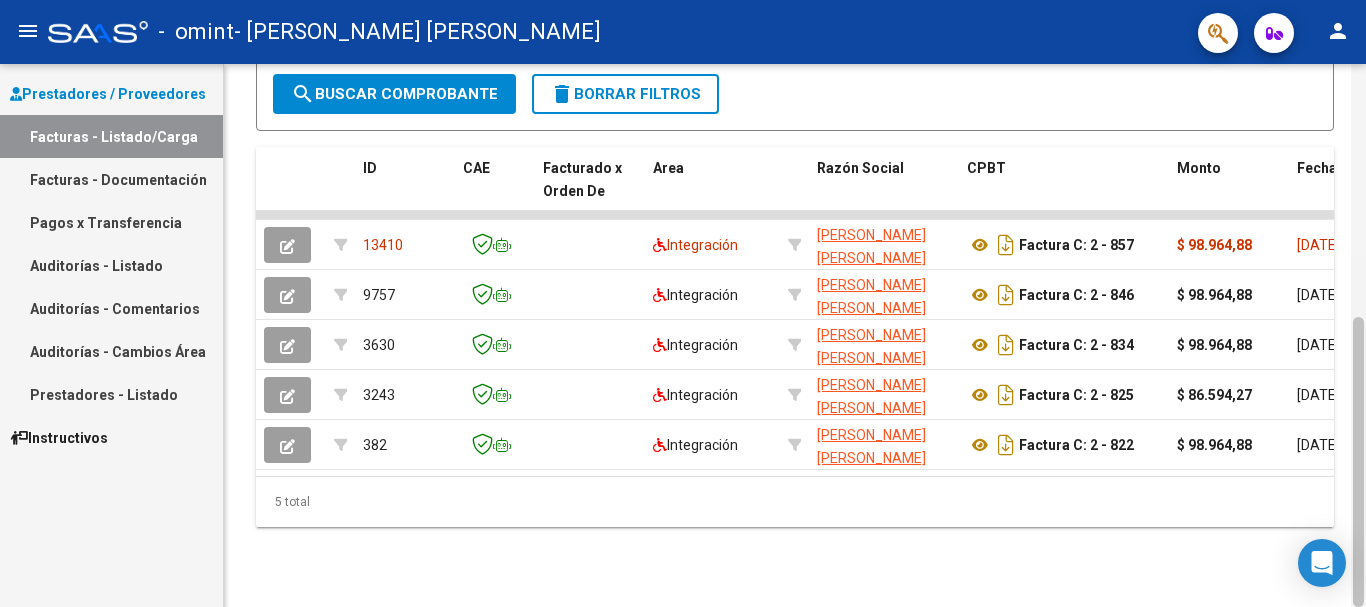 drag, startPoint x: 1365, startPoint y: 150, endPoint x: 1365, endPoint y: 311, distance: 161 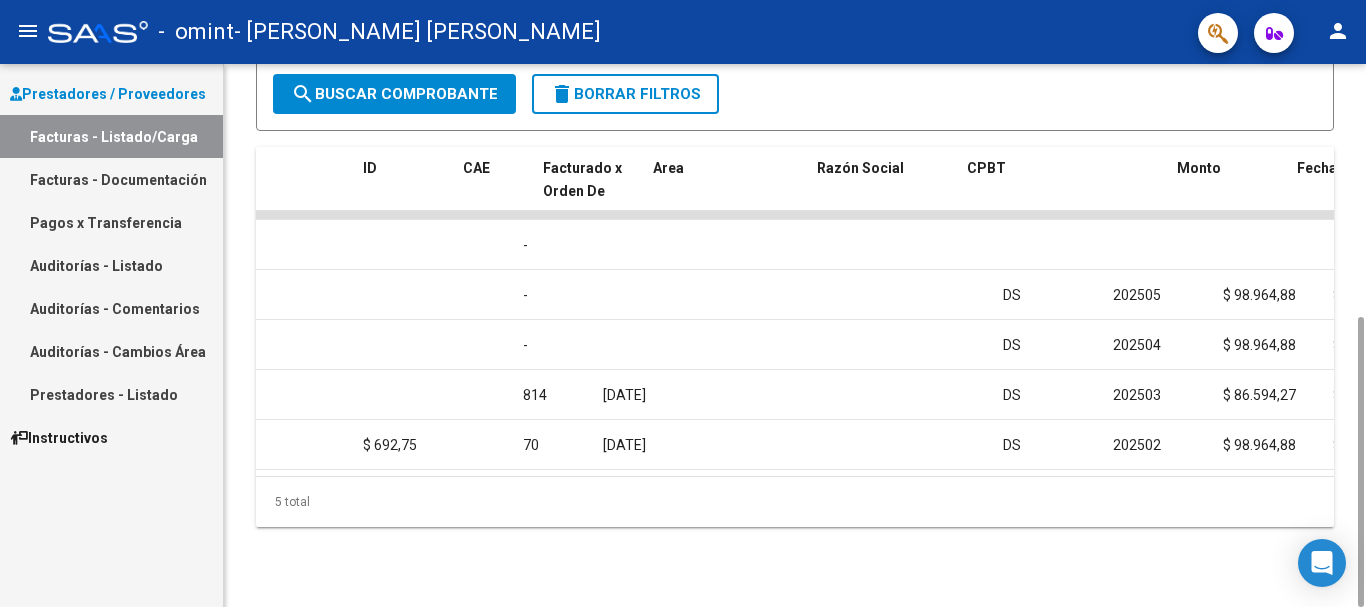 scroll, scrollTop: 0, scrollLeft: 0, axis: both 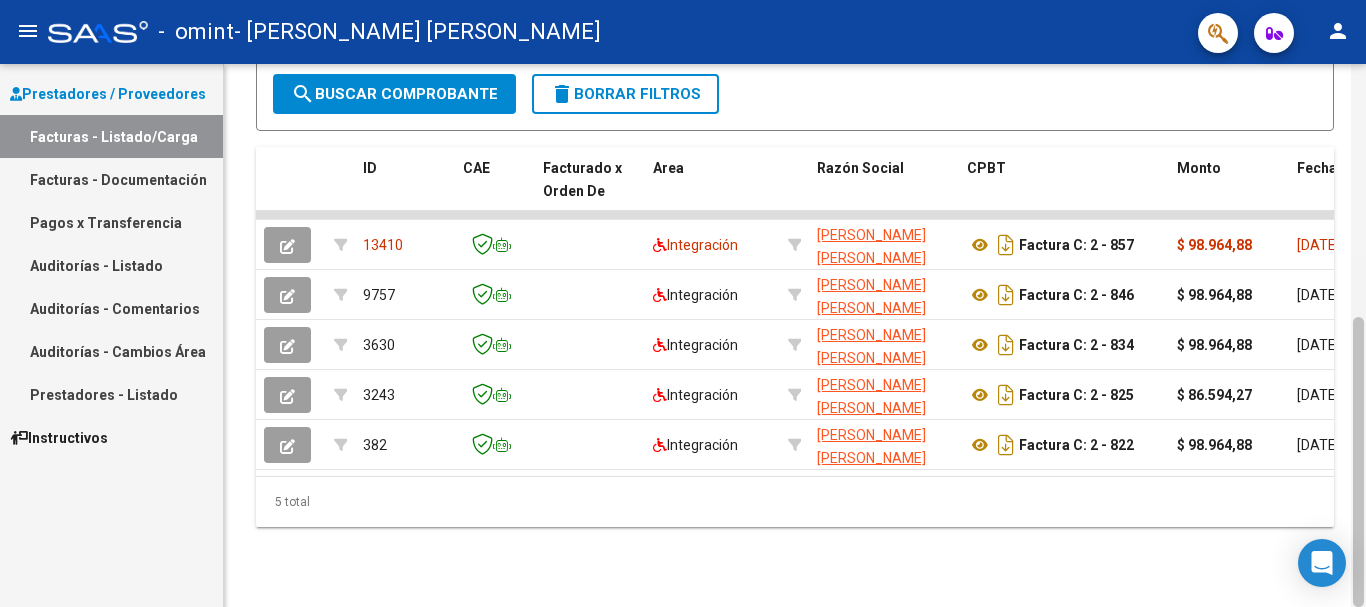 drag, startPoint x: 1365, startPoint y: 347, endPoint x: 1365, endPoint y: 307, distance: 40 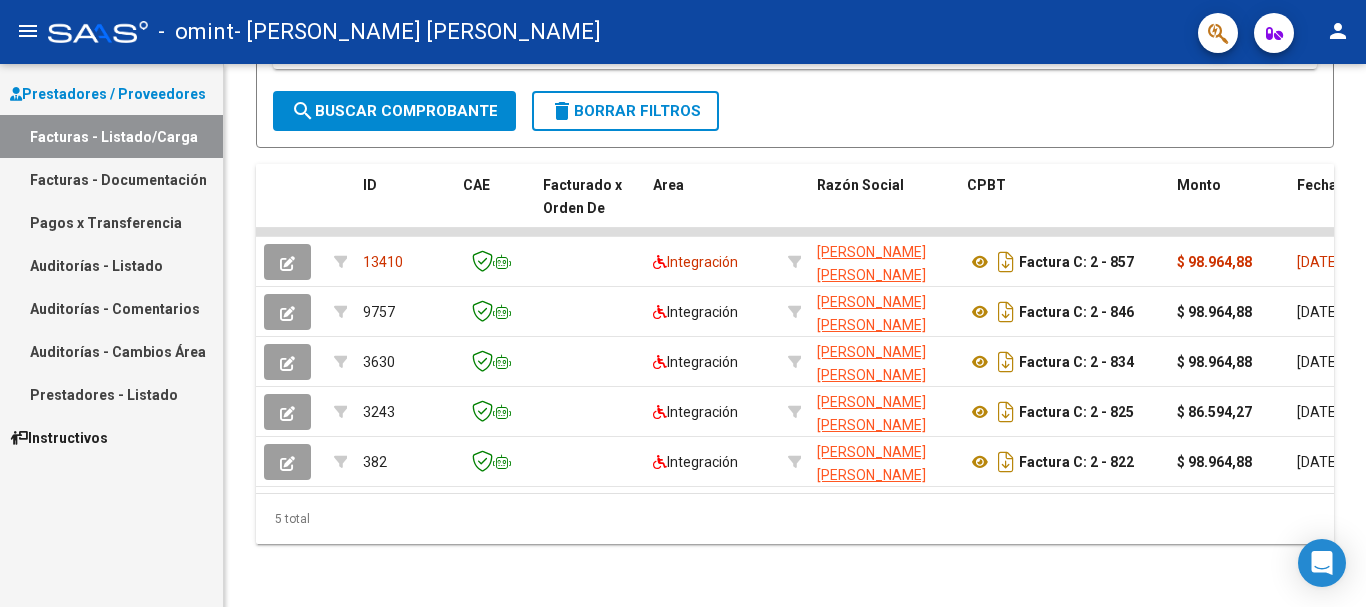 scroll, scrollTop: 0, scrollLeft: 0, axis: both 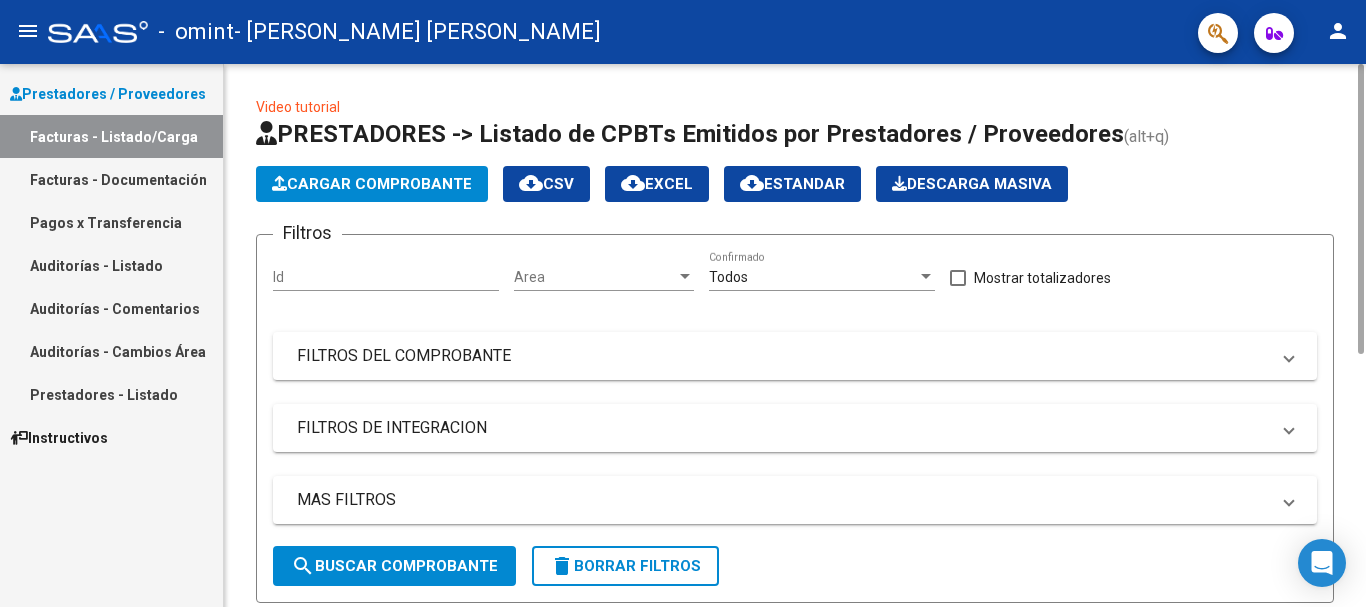 drag, startPoint x: 1359, startPoint y: 377, endPoint x: 1338, endPoint y: -55, distance: 432.5101 